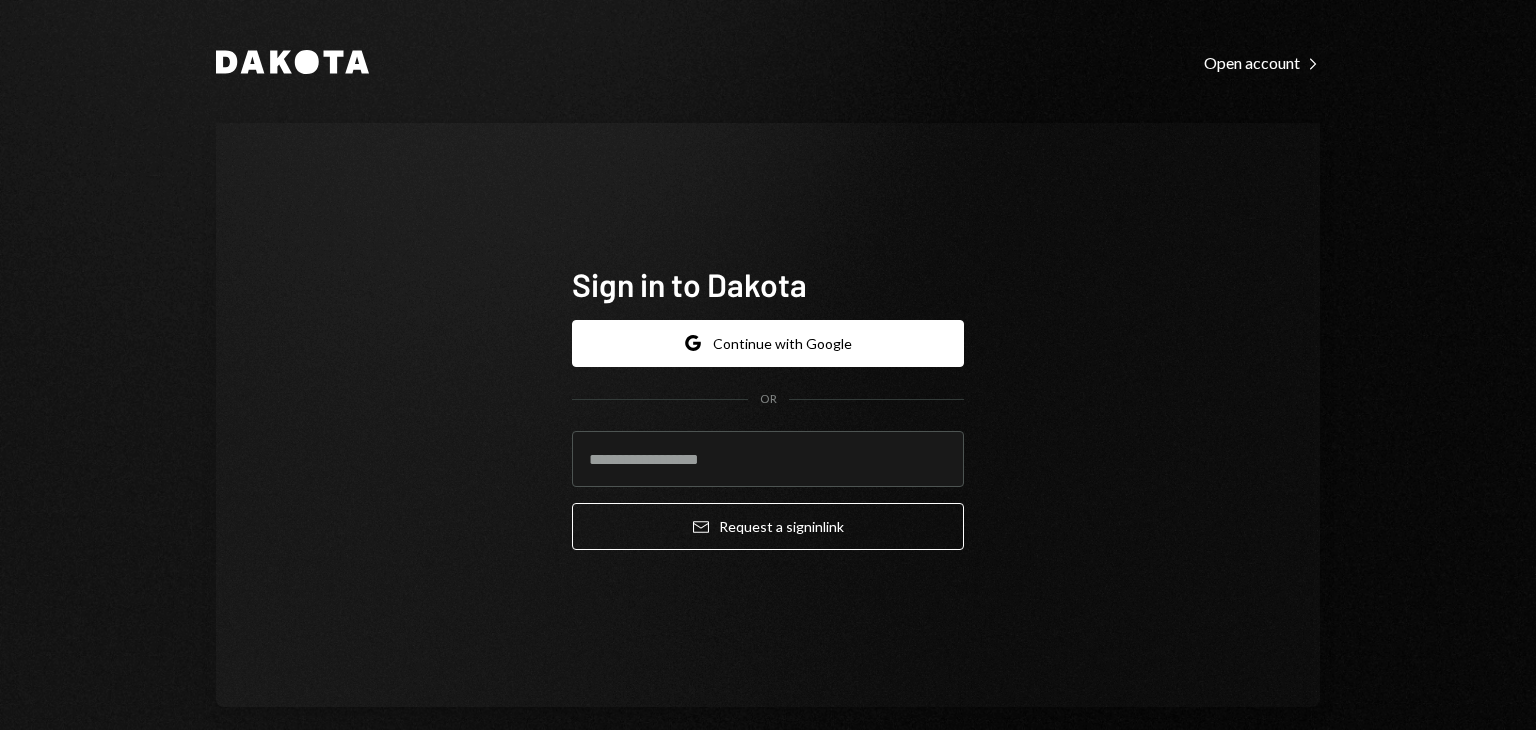 scroll, scrollTop: 0, scrollLeft: 0, axis: both 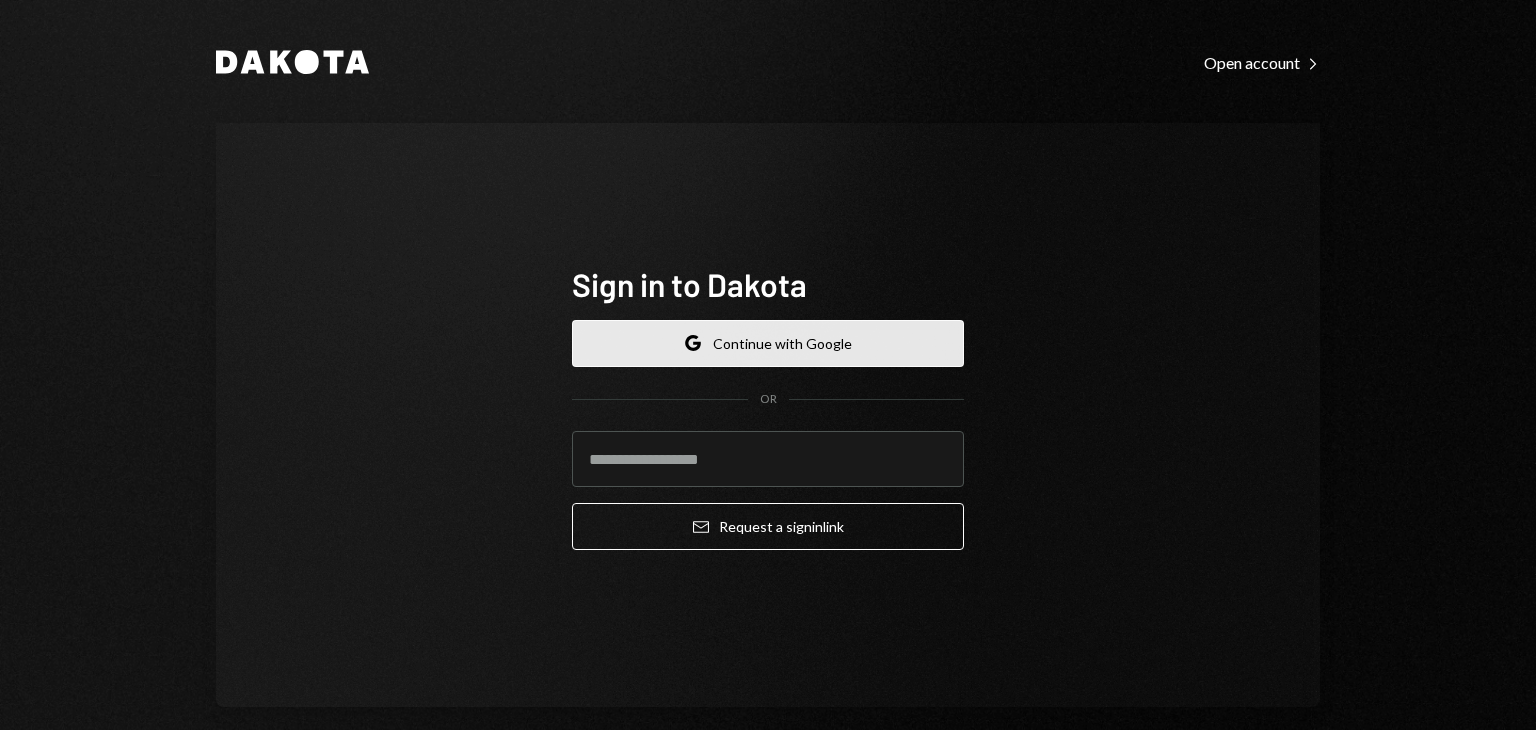 click on "Google  Continue with Google" at bounding box center (768, 343) 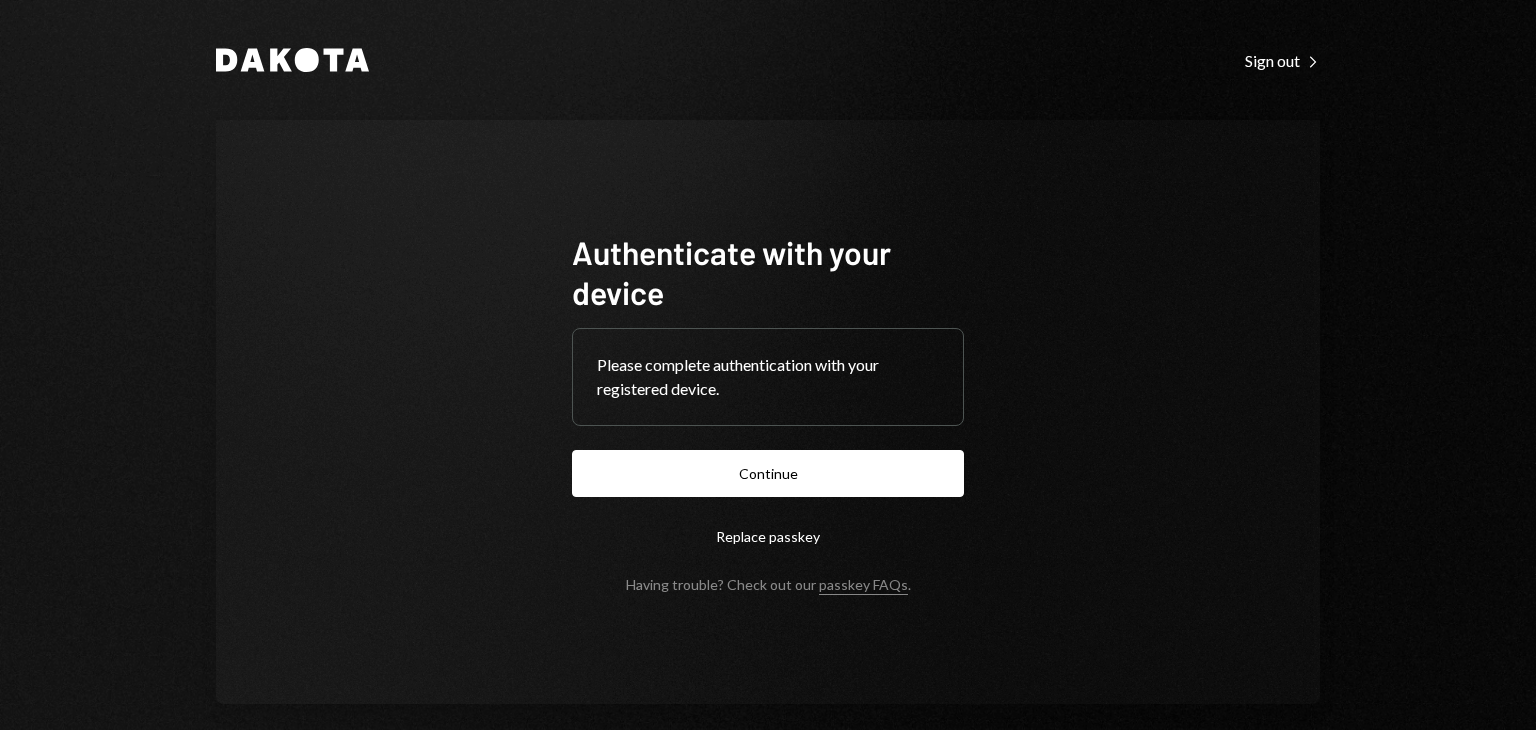 scroll, scrollTop: 0, scrollLeft: 0, axis: both 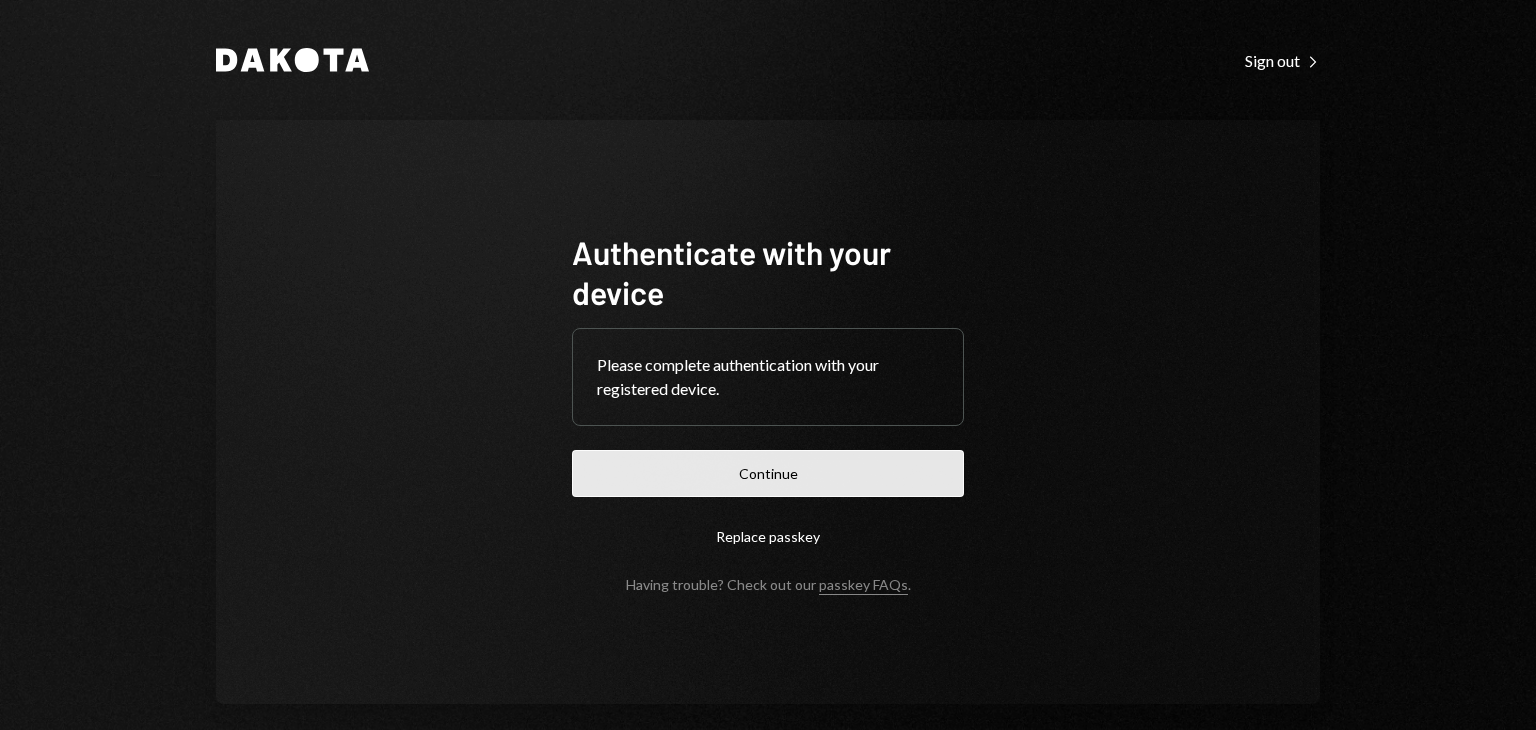 click on "Continue" at bounding box center [768, 473] 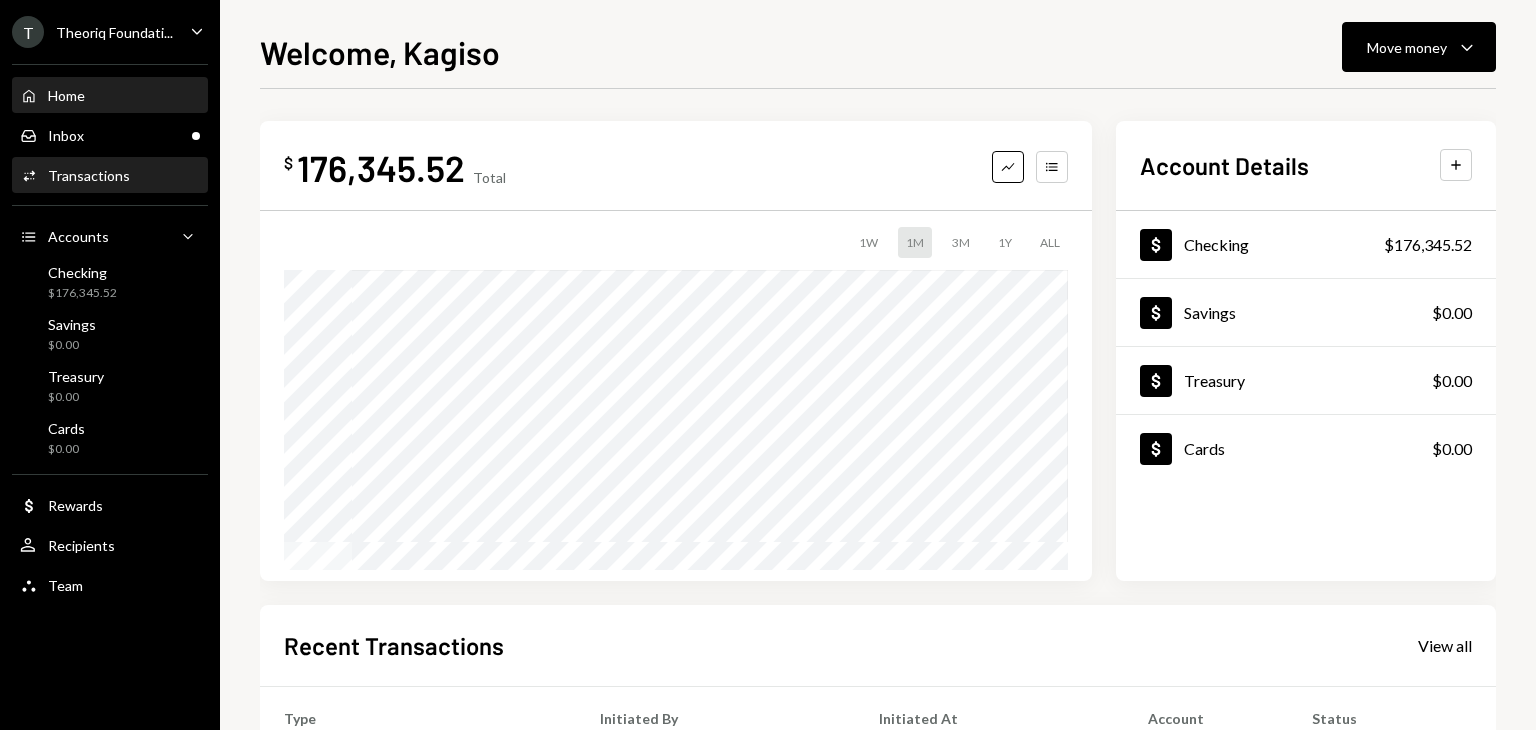 click on "Activities Transactions" at bounding box center (110, 176) 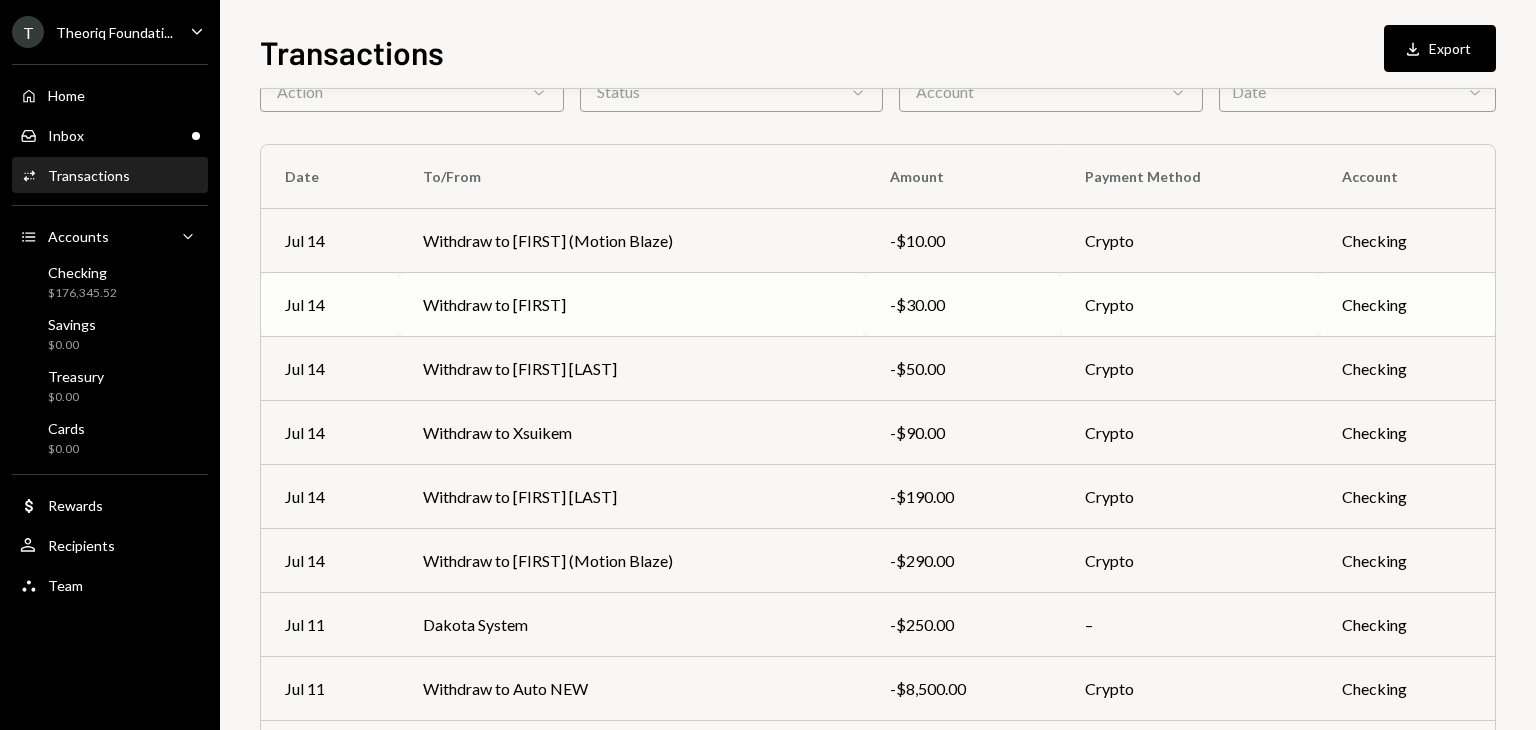 scroll, scrollTop: 112, scrollLeft: 0, axis: vertical 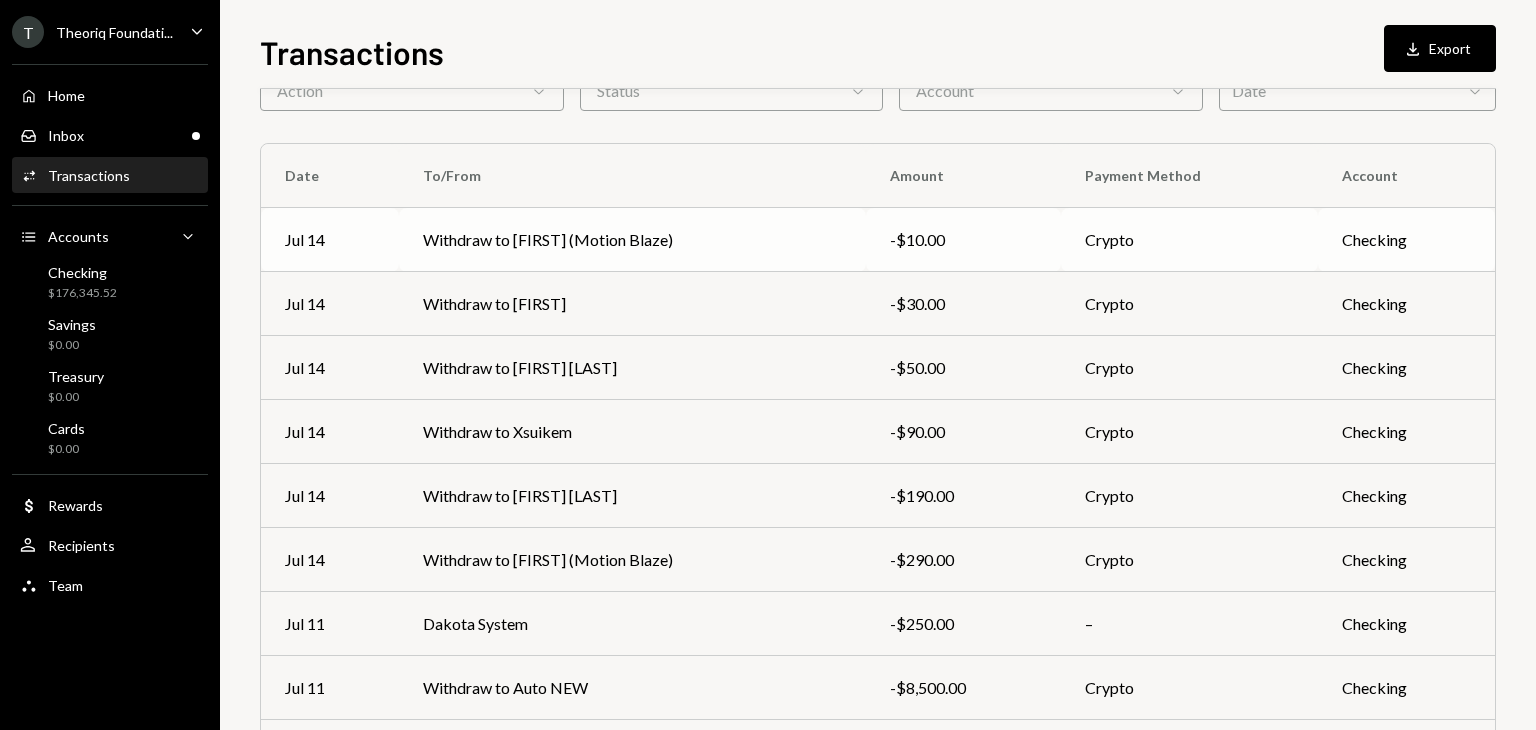 click on "Withdraw to [FIRST] (Motion Blaze)" at bounding box center (632, 240) 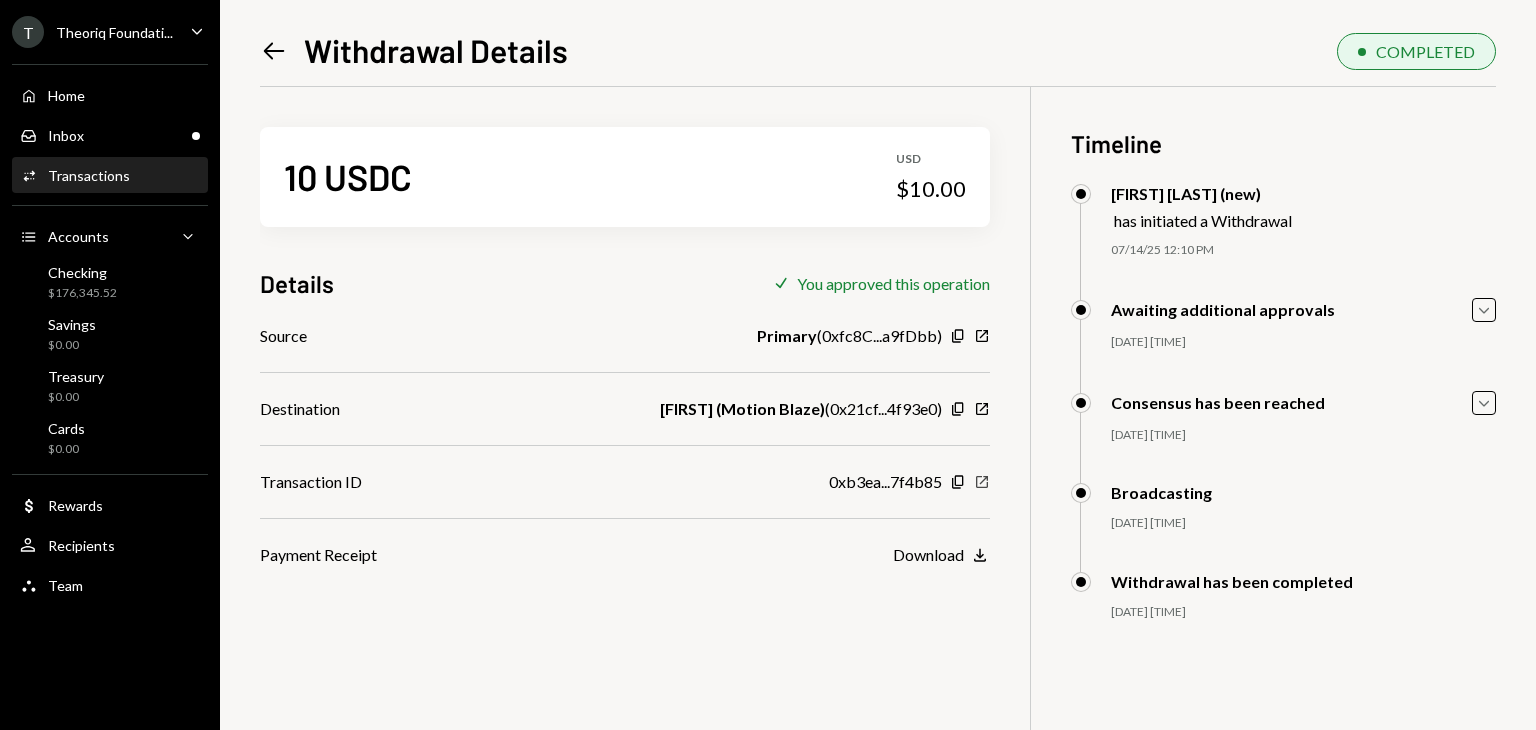 click on "New Window" 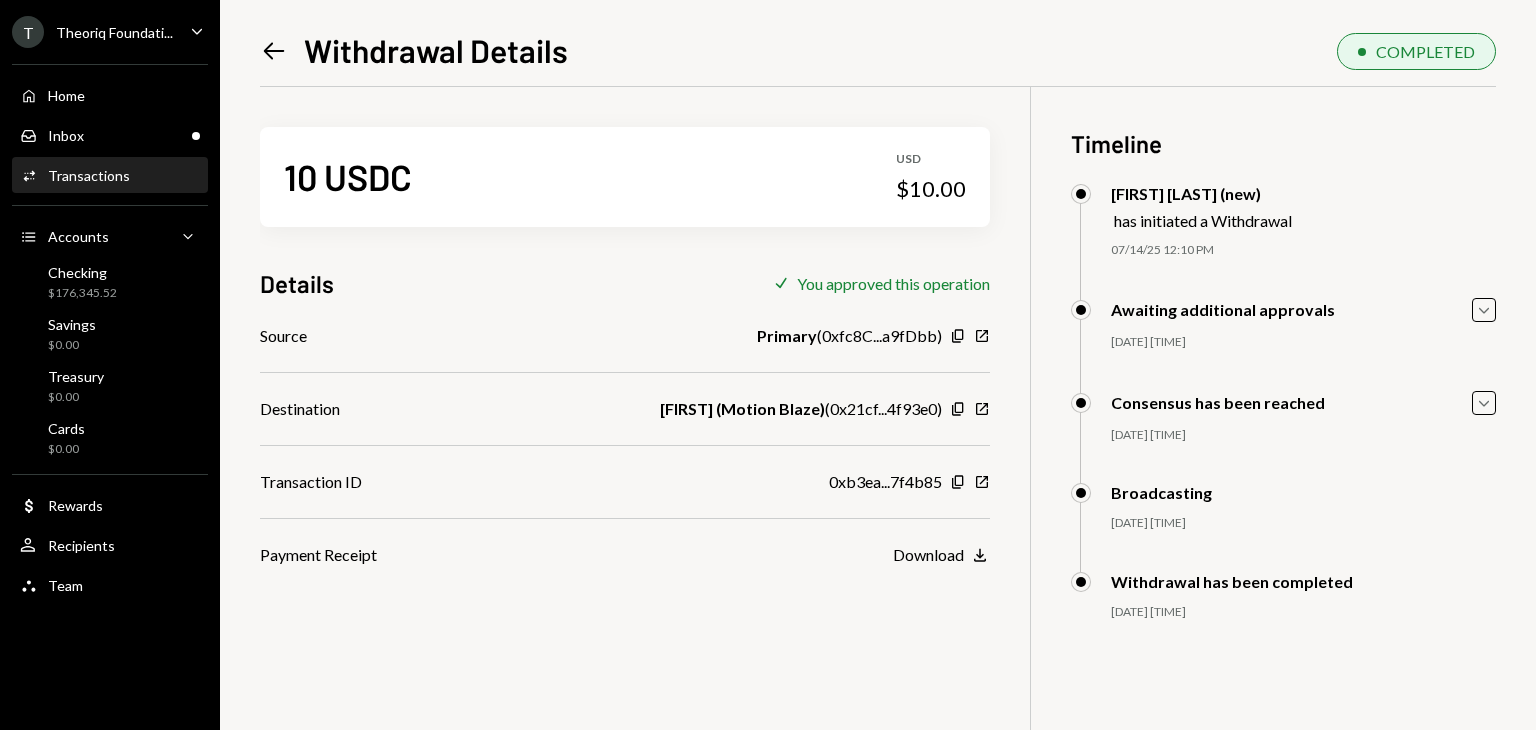 drag, startPoint x: 275, startPoint y: 69, endPoint x: 270, endPoint y: 20, distance: 49.25444 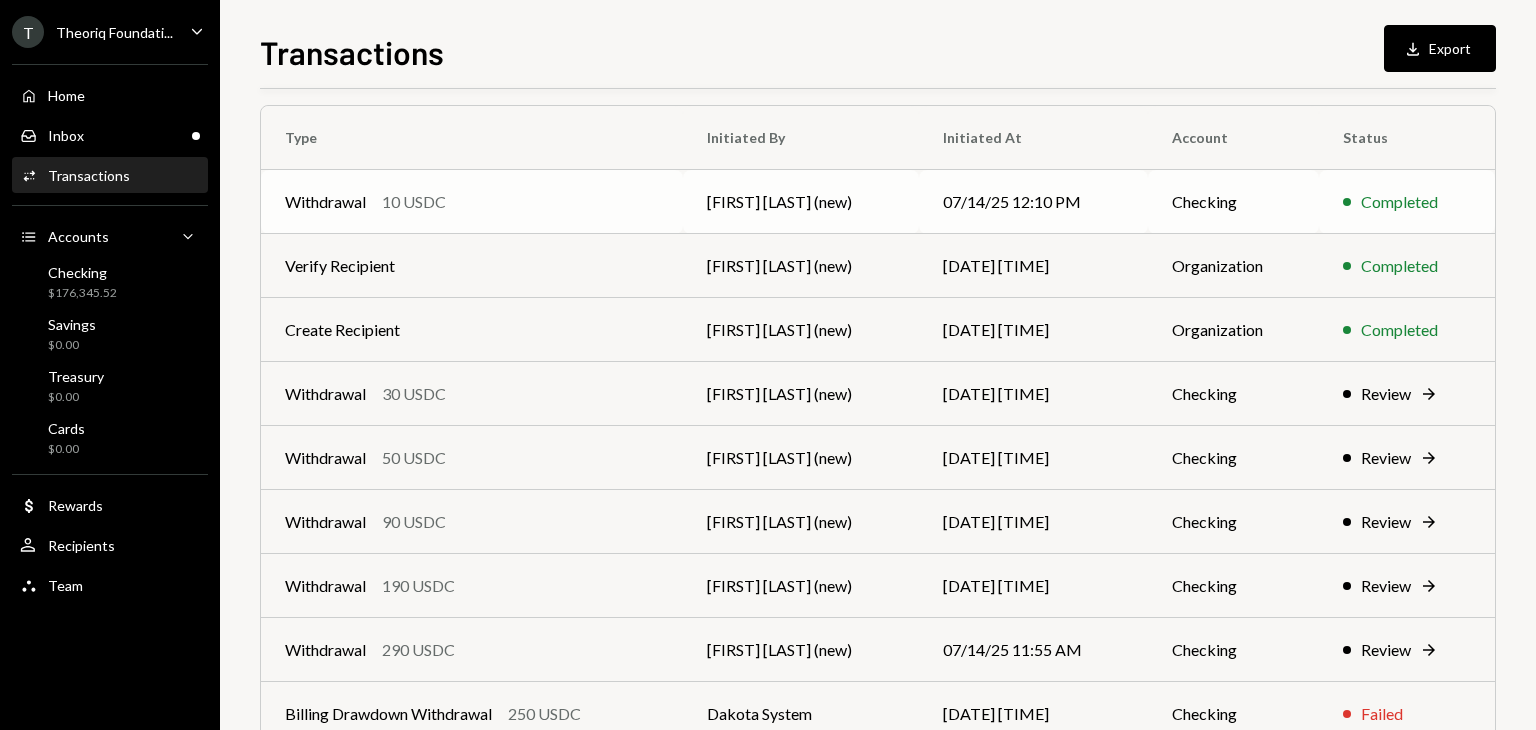 scroll, scrollTop: 184, scrollLeft: 0, axis: vertical 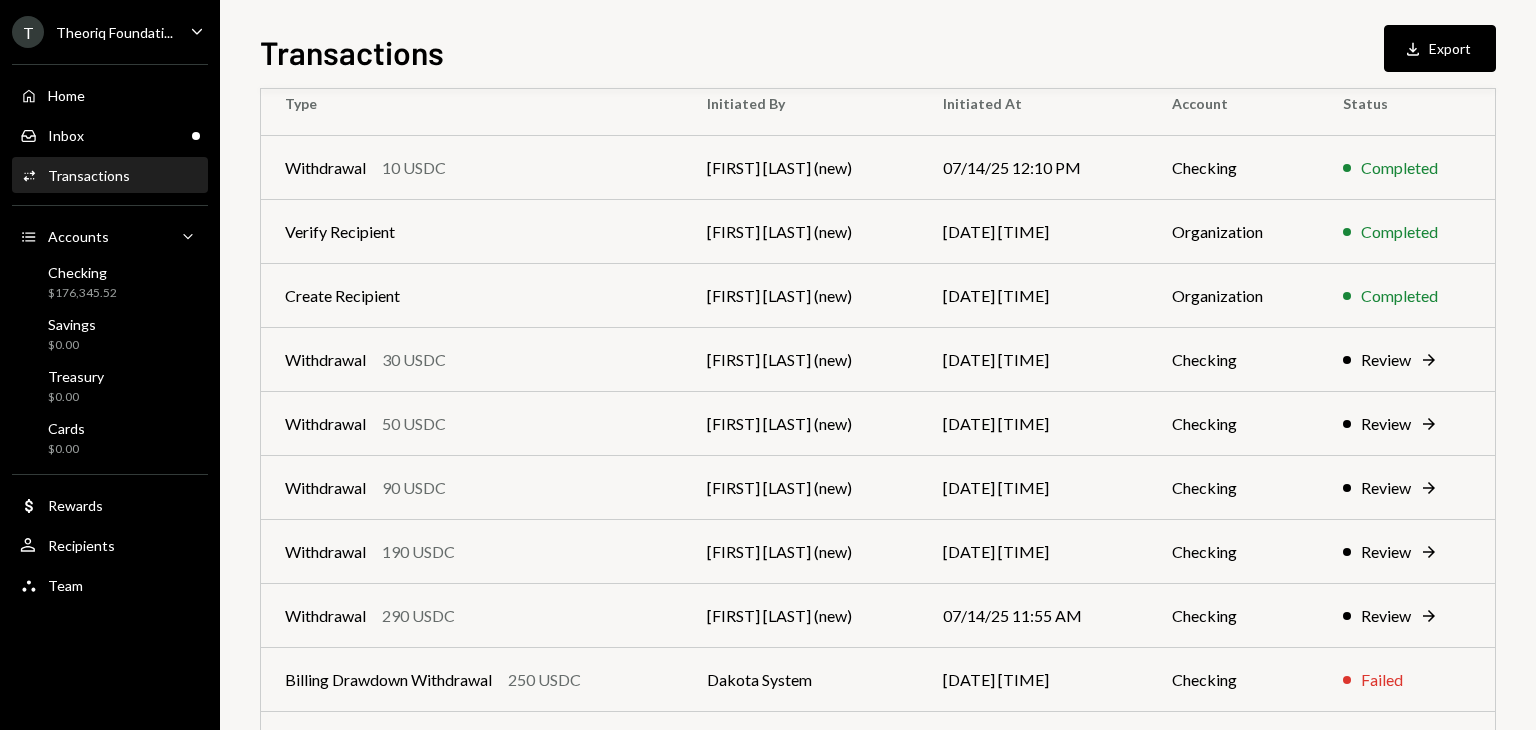 click on "Transactions" at bounding box center [89, 175] 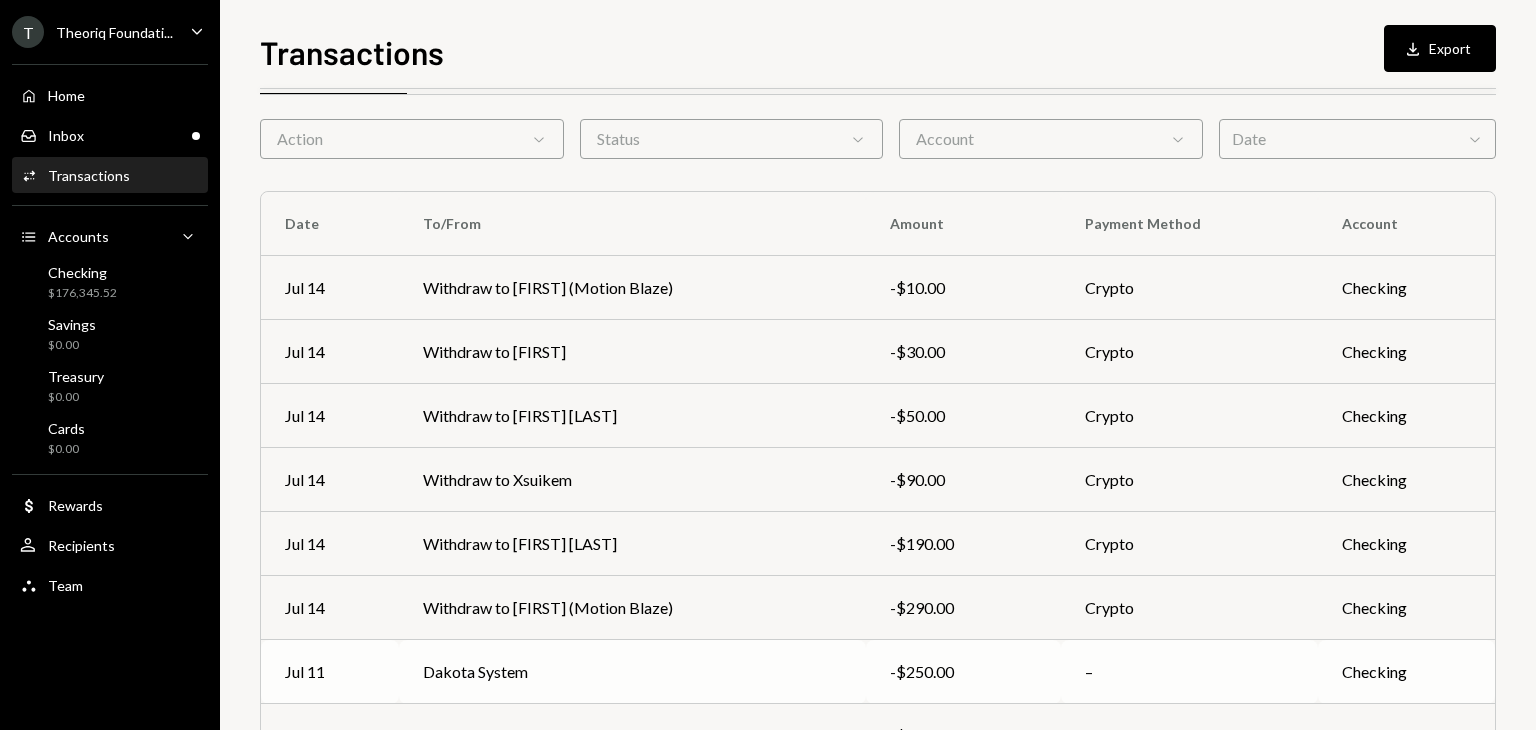 scroll, scrollTop: 62, scrollLeft: 0, axis: vertical 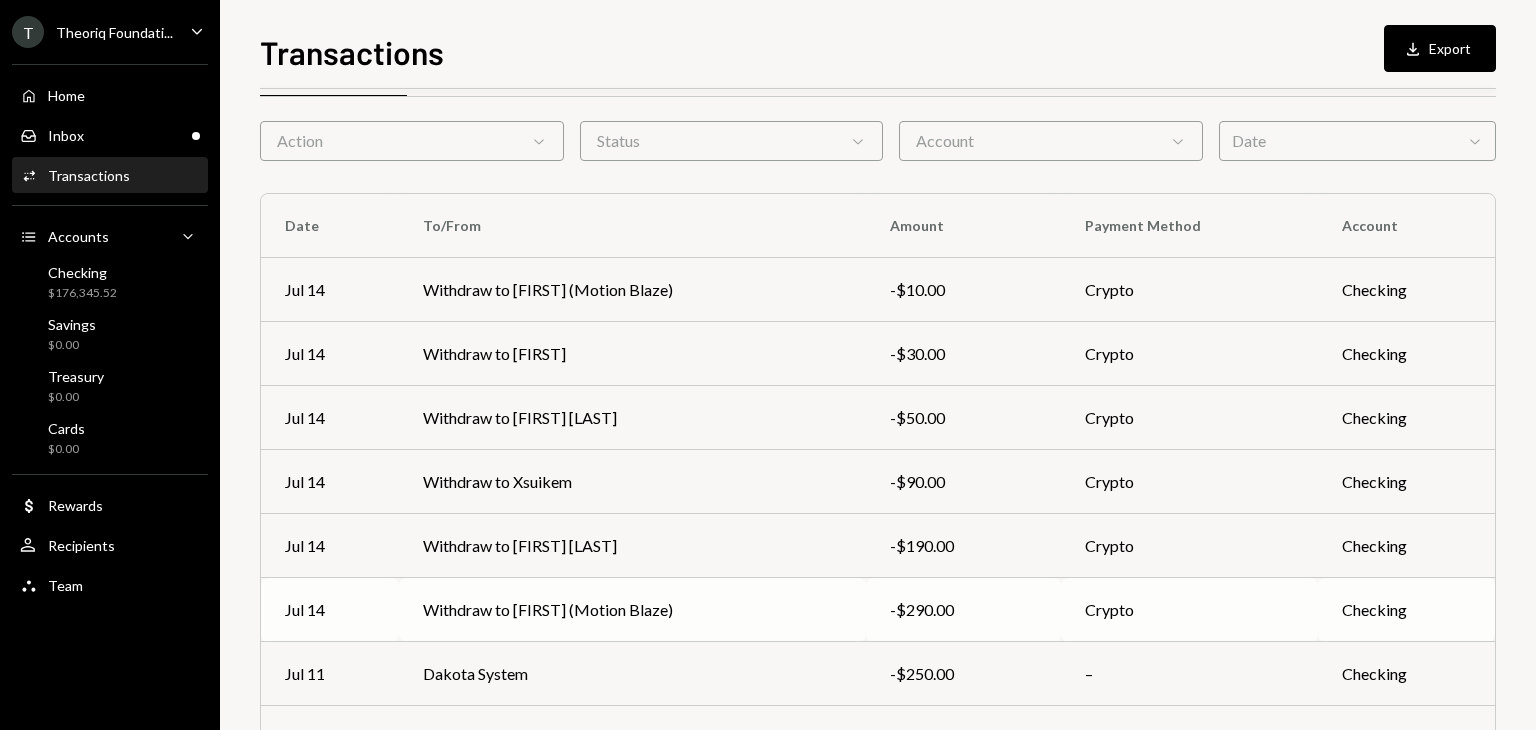 click on "Withdraw to [PERSON]" at bounding box center (632, 610) 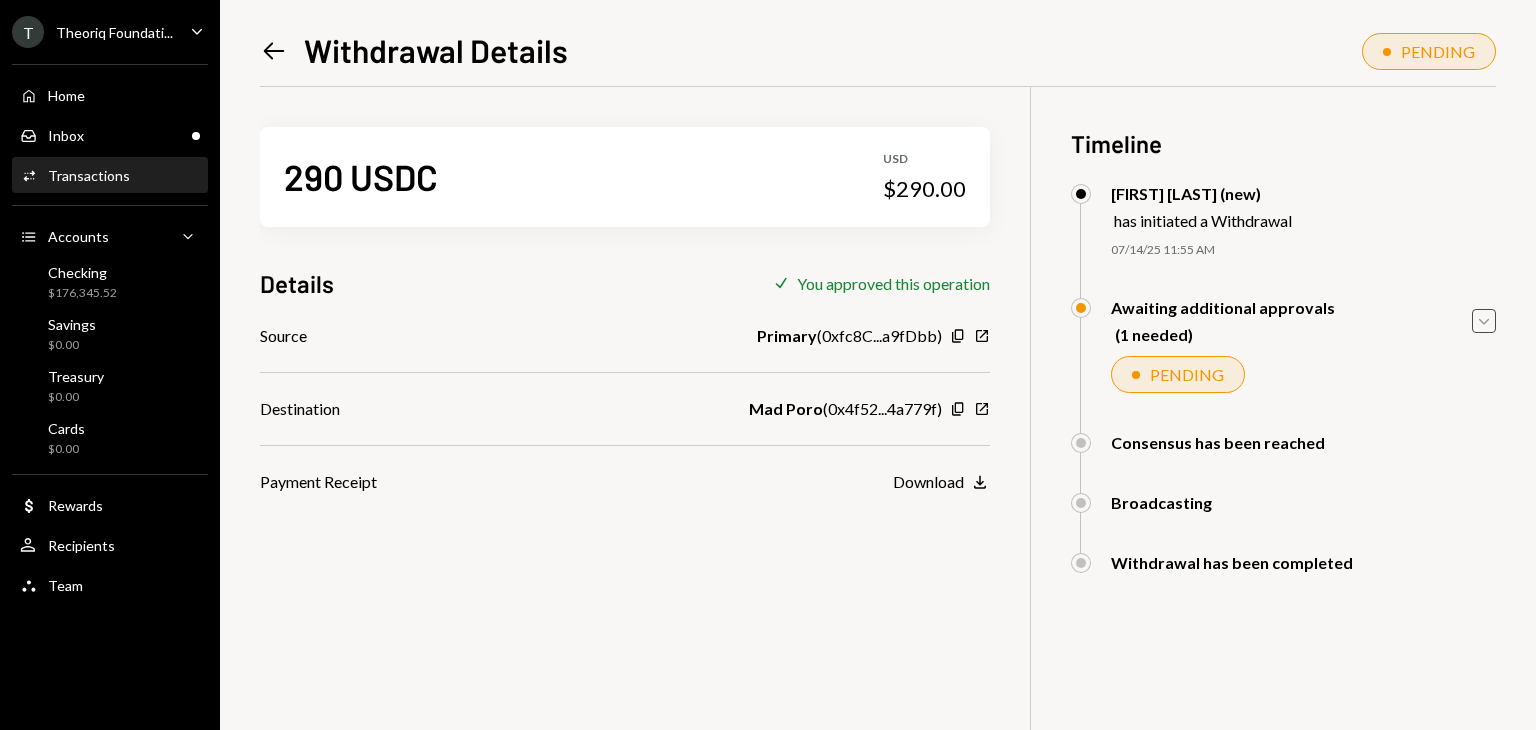 click on "Caret Down" 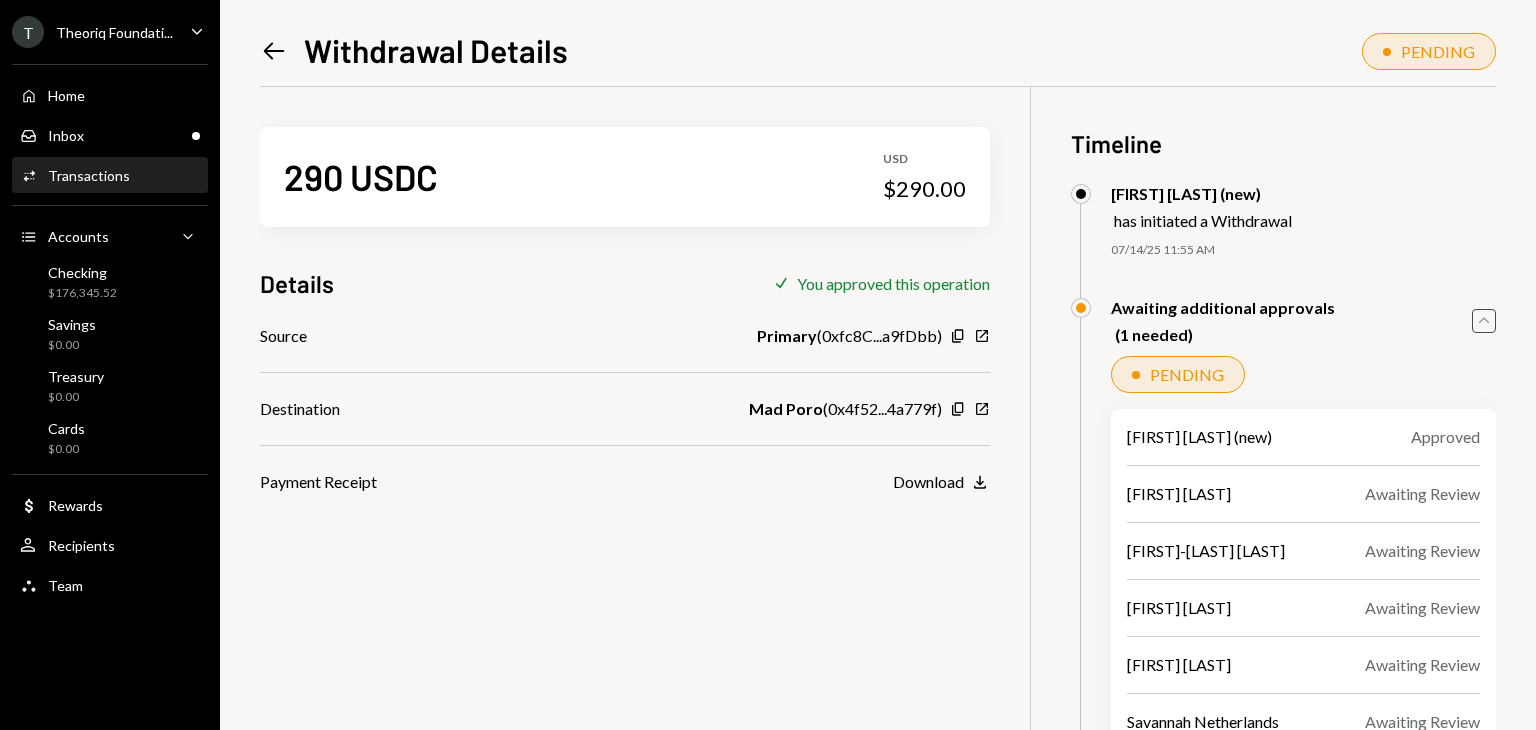 click on "Transactions" at bounding box center [89, 175] 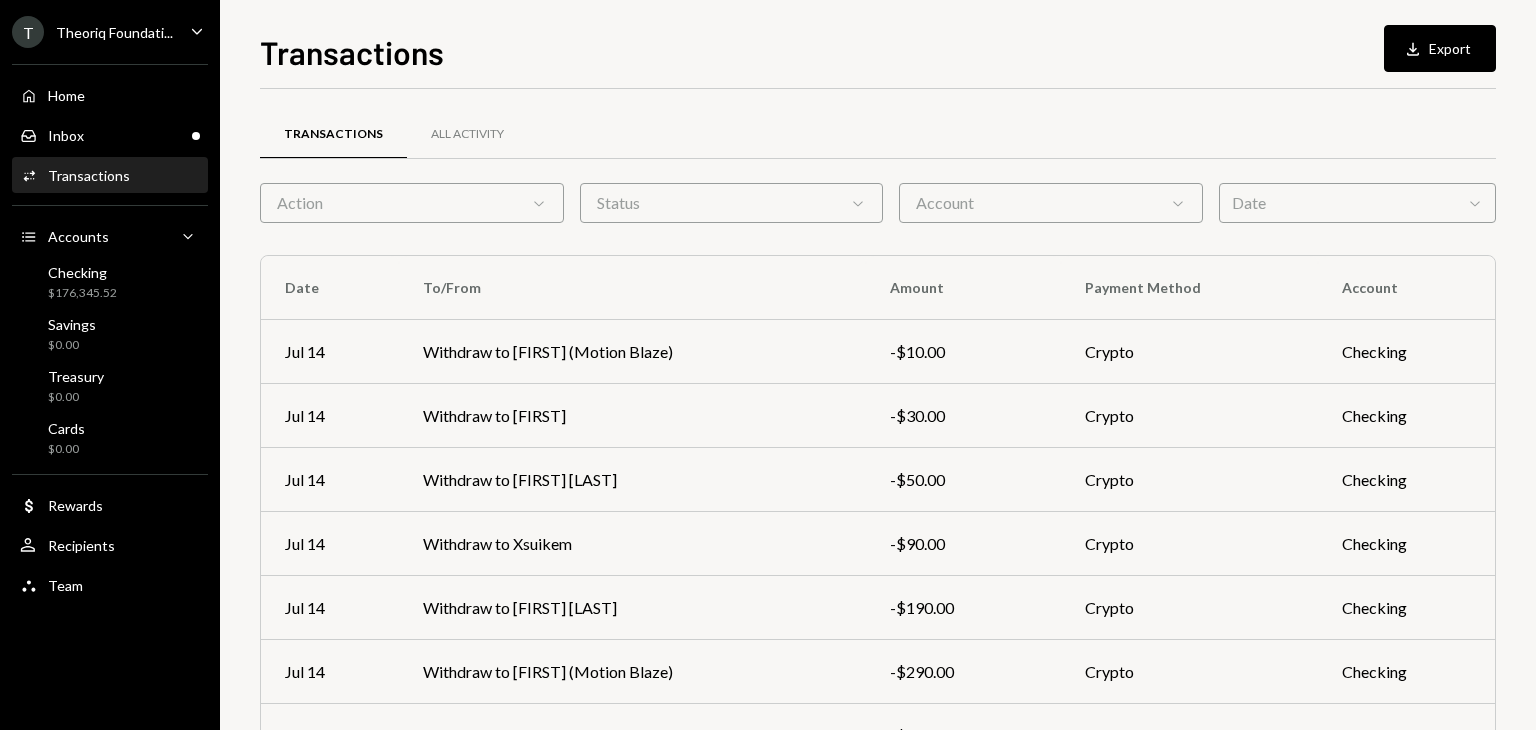 click on "Transactions All Activity" at bounding box center [878, 134] 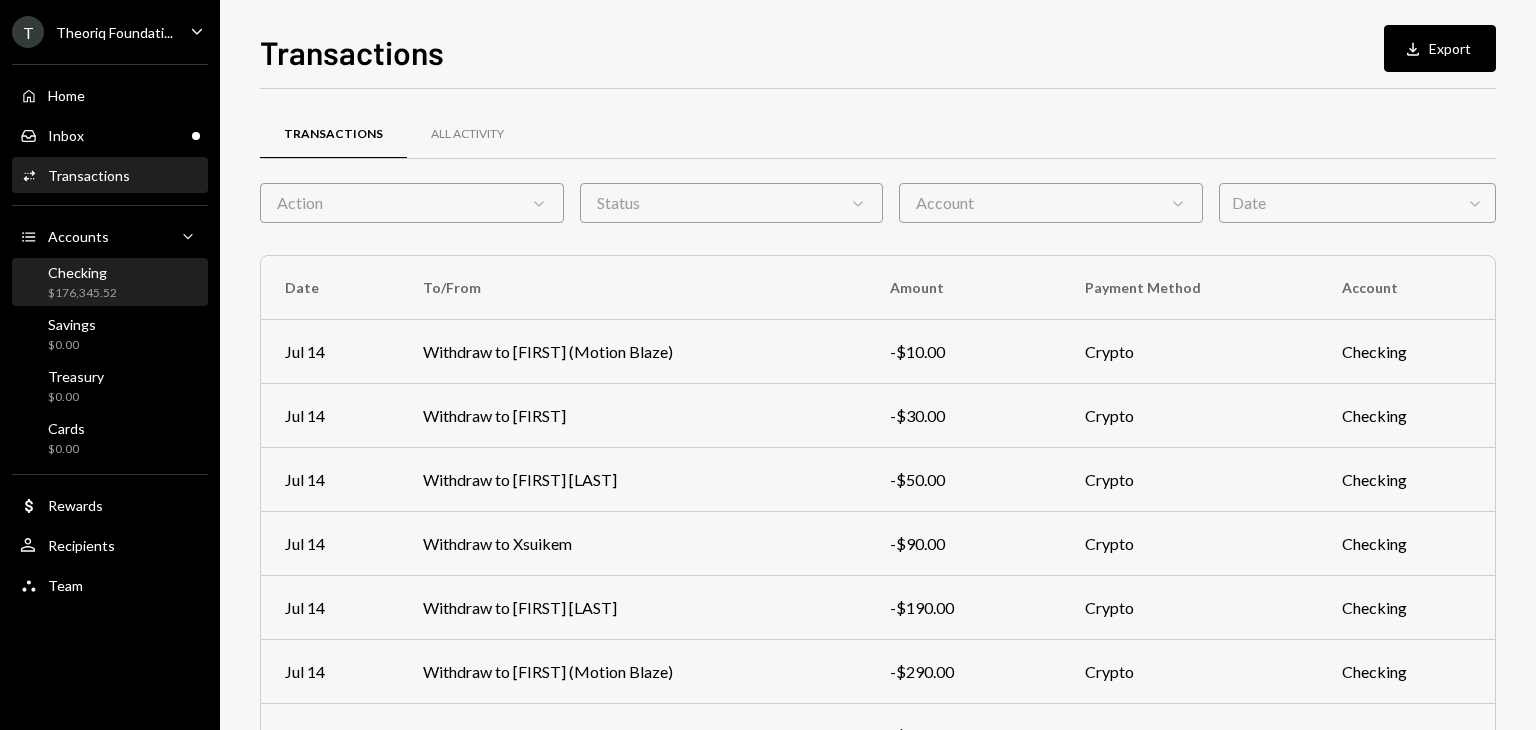 click on "$[REPLACE]" at bounding box center [82, 293] 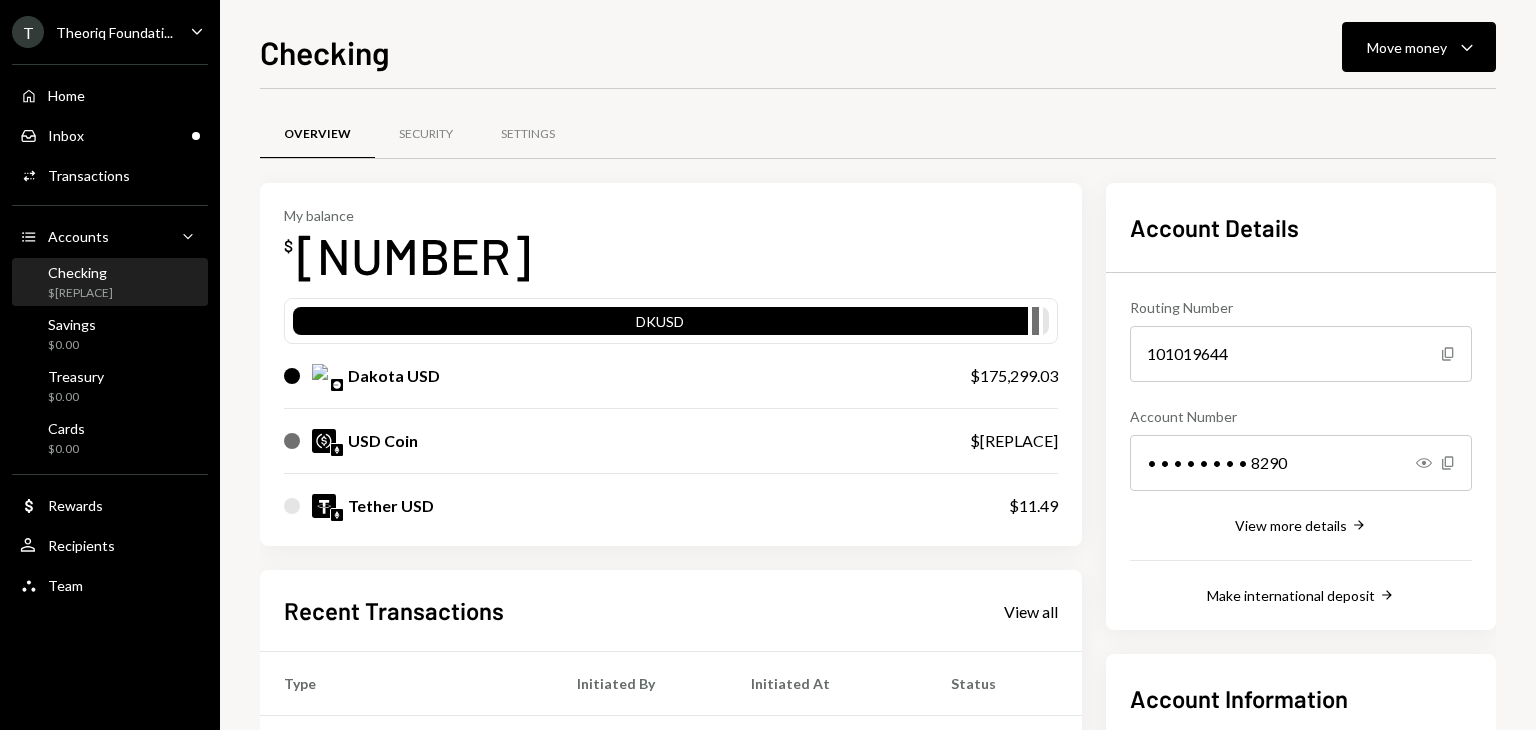 scroll, scrollTop: 0, scrollLeft: 0, axis: both 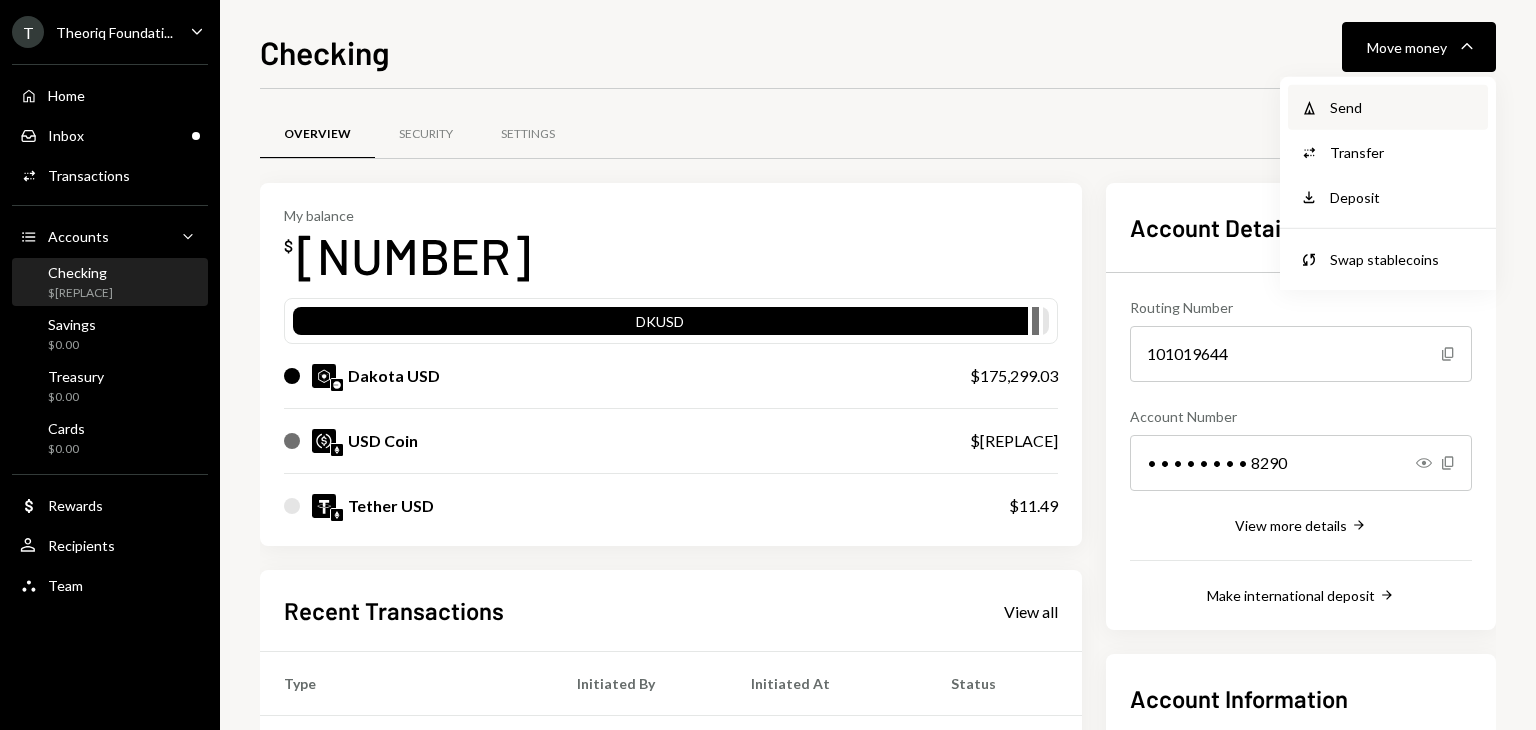 click on "Send" at bounding box center [1403, 107] 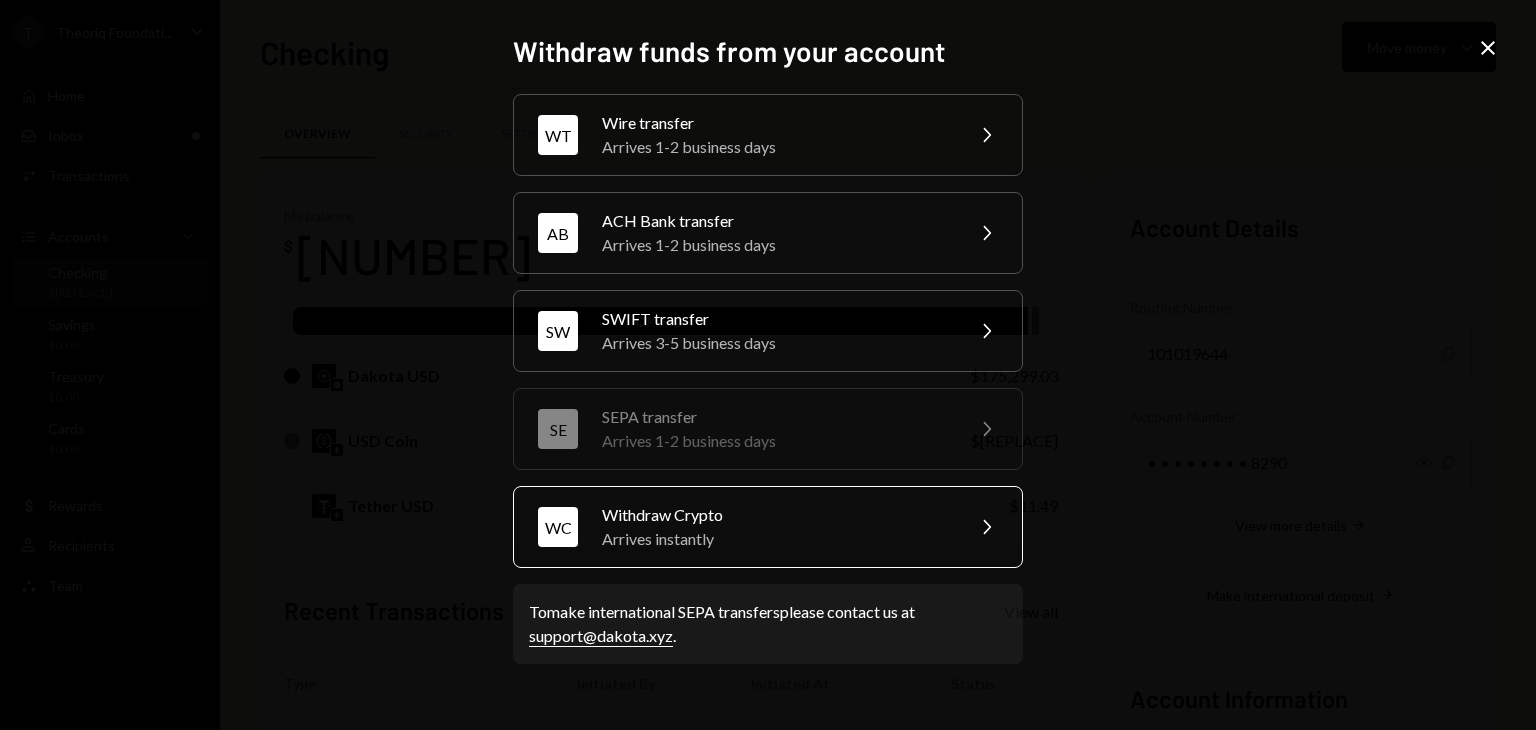 click on "Arrives instantly" at bounding box center [776, 539] 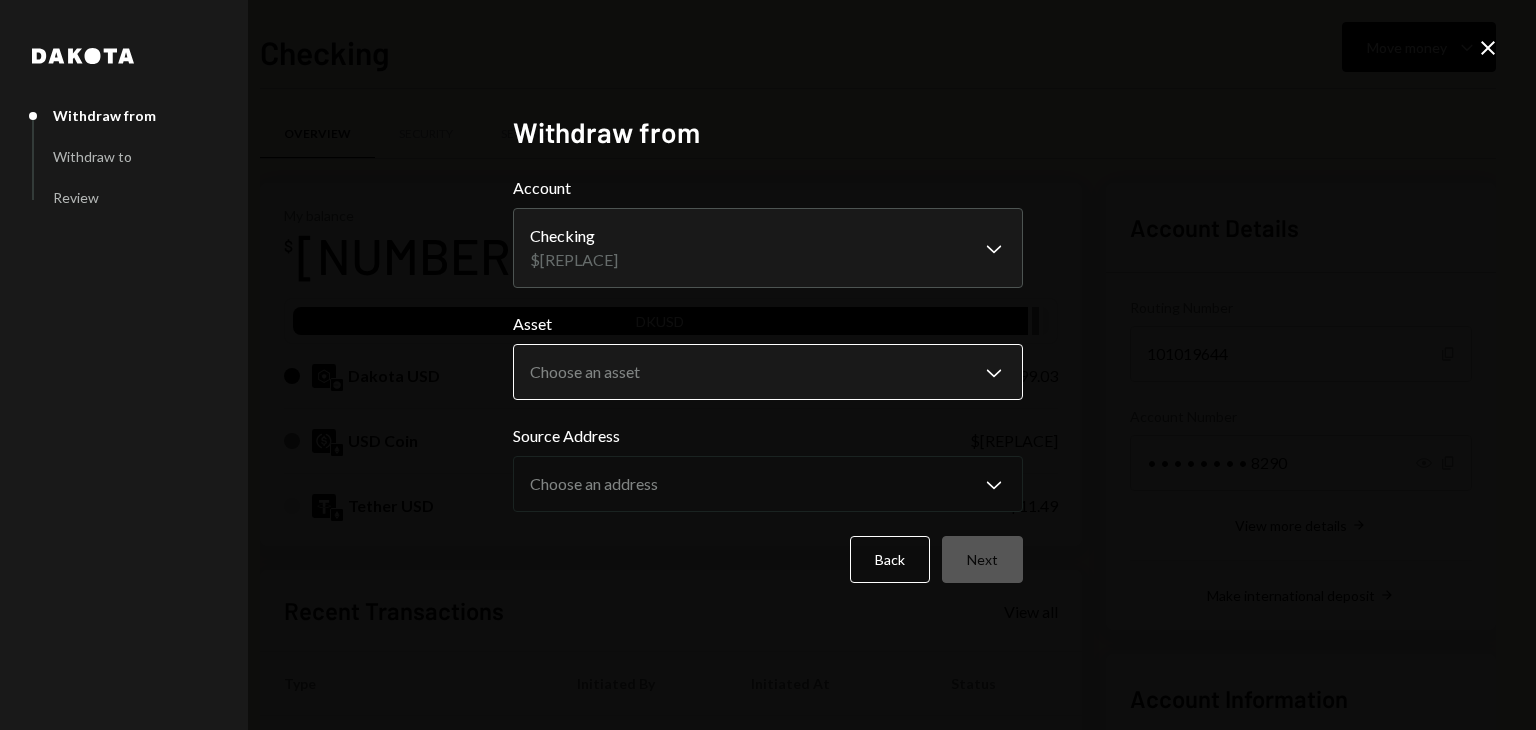 click on "T Theoriq Foundati... Caret Down Home Home Inbox Inbox Activities Transactions Accounts Accounts Caret Down Checking $[REPLACE] Savings $[REPLACE] Treasury $[REPLACE] Cards $[REPLACE] Dollar Rewards User Recipients Team Team Checking Move money Caret Down Overview Security Settings My balance $ [REPLACE] DKUSD Dakota USD $[REPLACE] USD Coin $[REPLACE] Tether USD $[REPLACE] Recent Transactions View all Type Initiated By Initiated At Status Withdrawal 10  USDC [PERSON] (new) [DATE] [TIME] Completed Withdrawal 30  USDC [PERSON] (new) [DATE] [TIME] Review Right Arrow Withdrawal 50  USDC [PERSON] (new) [DATE] [TIME] Review Right Arrow Withdrawal 90  USDC [PERSON] (new) [DATE] [TIME] Review Right Arrow Withdrawal 190  USDC [PERSON] (new) [DATE] [TIME] Review Right Arrow Account Details Routing Number [ACCOUNT_NUMBER] Copy Account Number • • • • • • • •  [ACCOUNT_NUMBER] Show Copy View more details Right Arrow Make international deposit Right Arrow Account Information Money in (last 30 days) [NUMBER]" at bounding box center (768, 365) 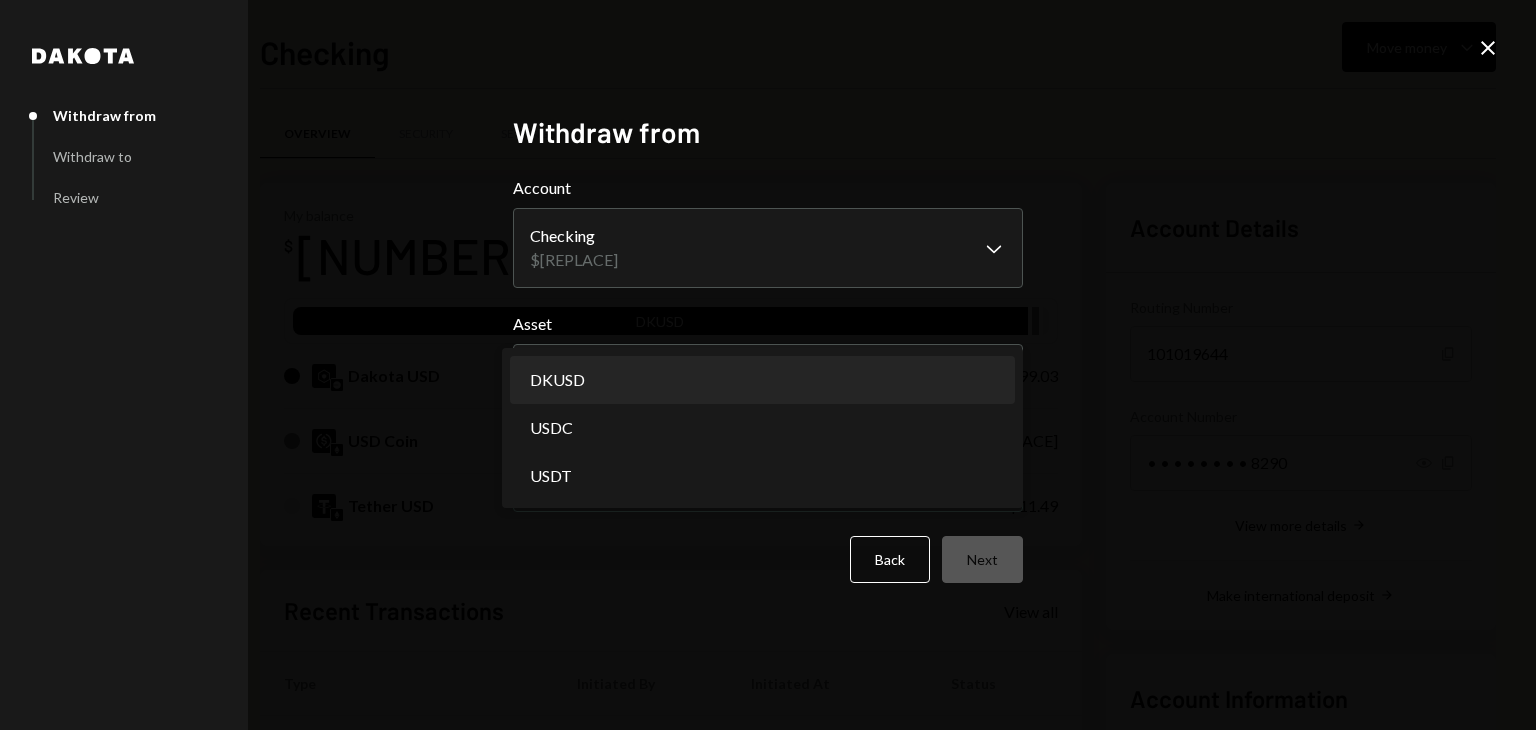 select on "*****" 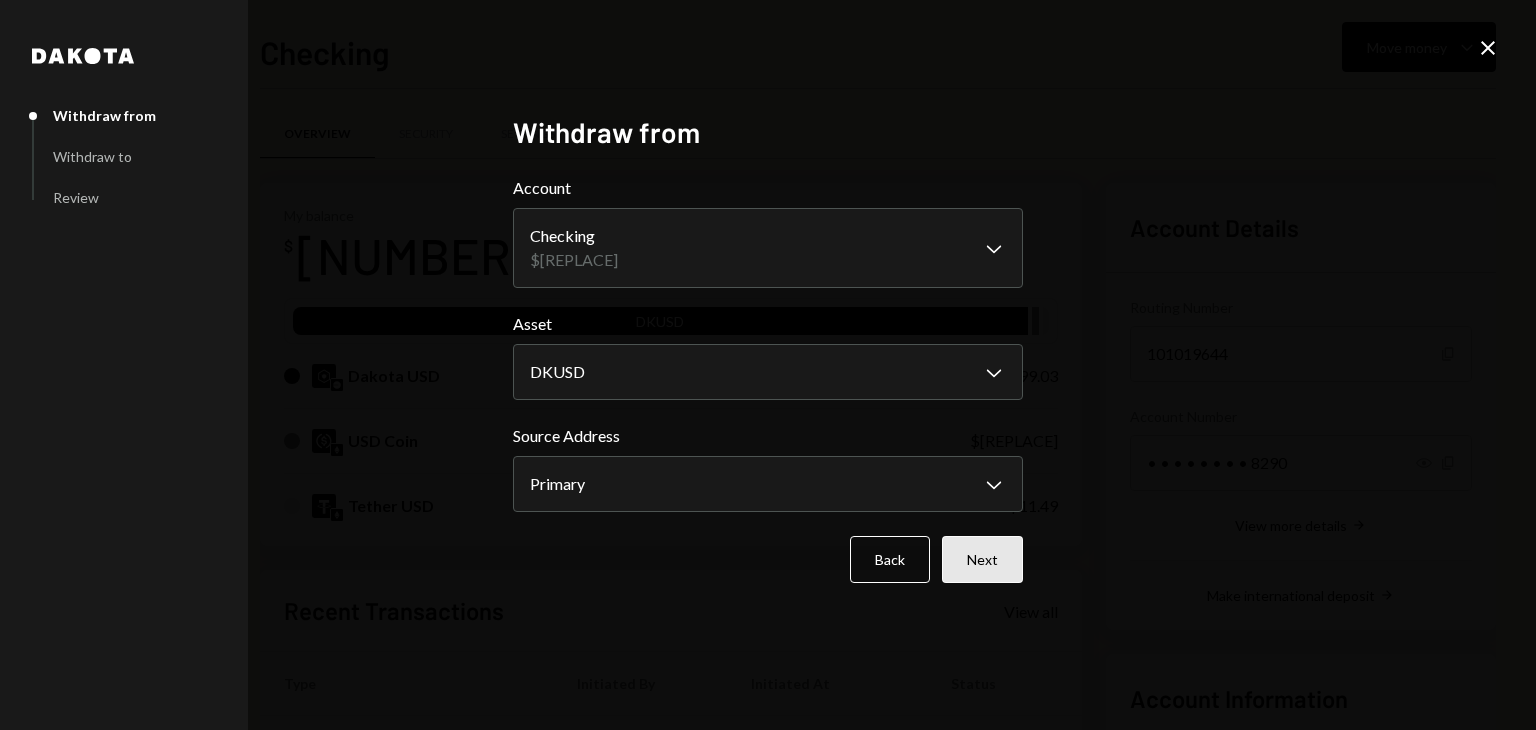 click on "Next" at bounding box center (982, 559) 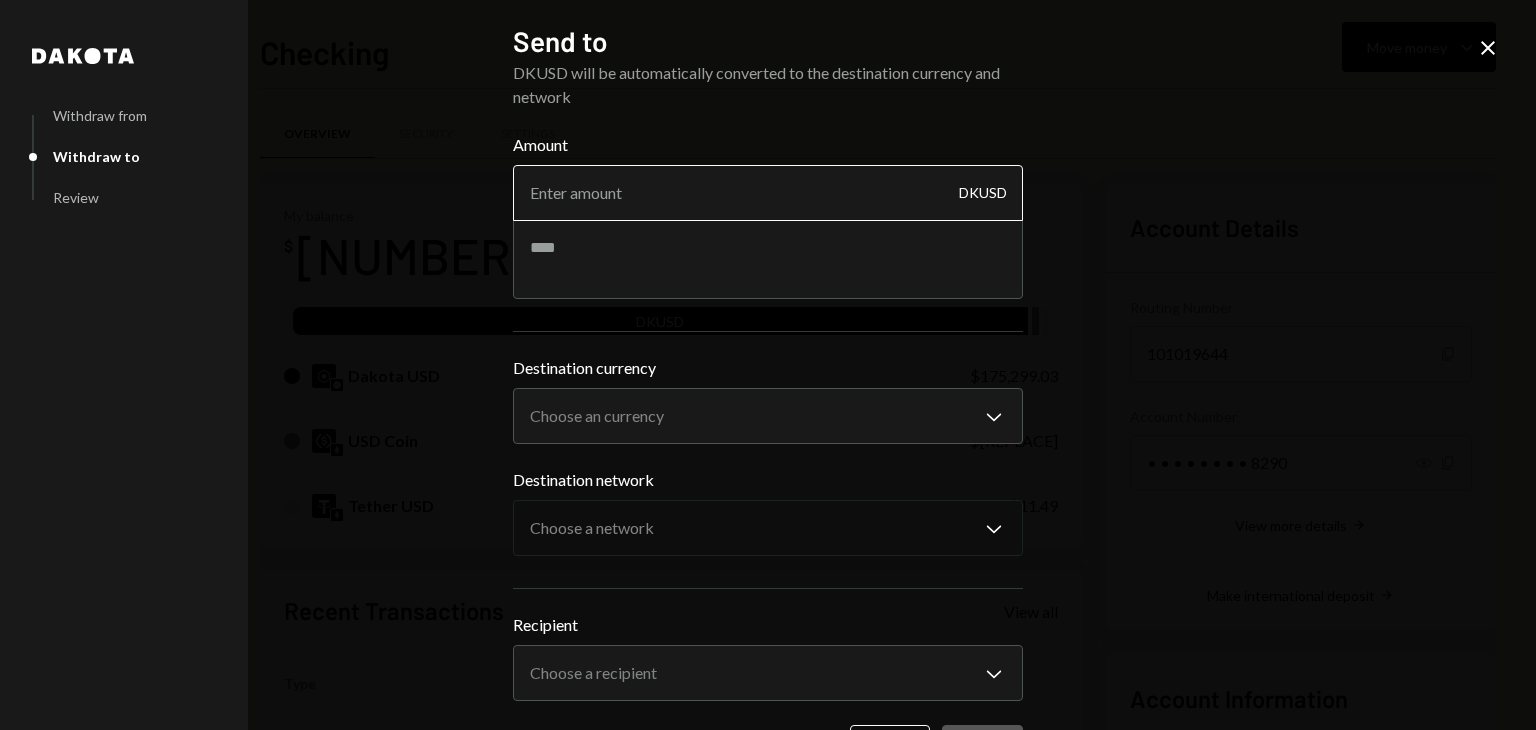 click on "Amount" at bounding box center (768, 193) 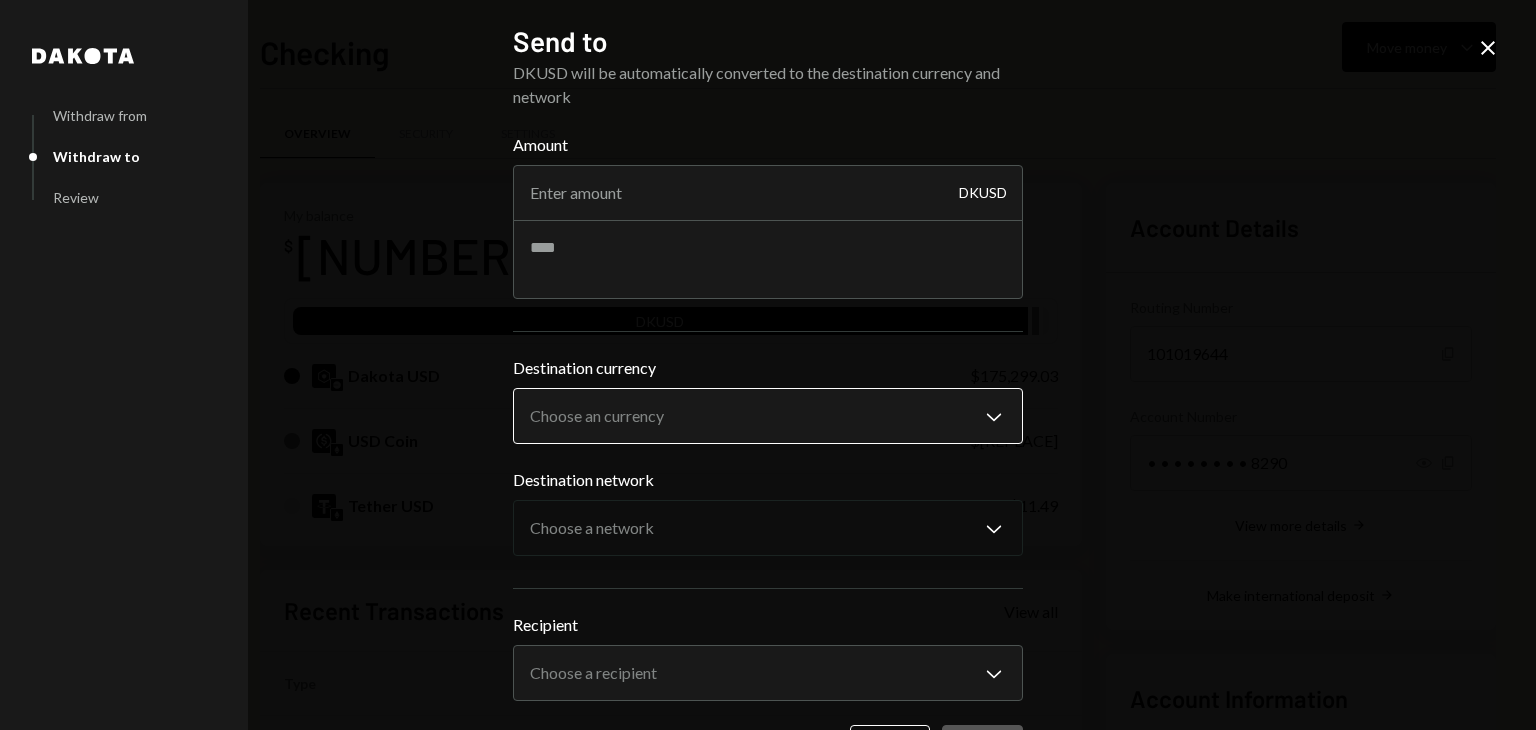 type on "[NUMBER]" 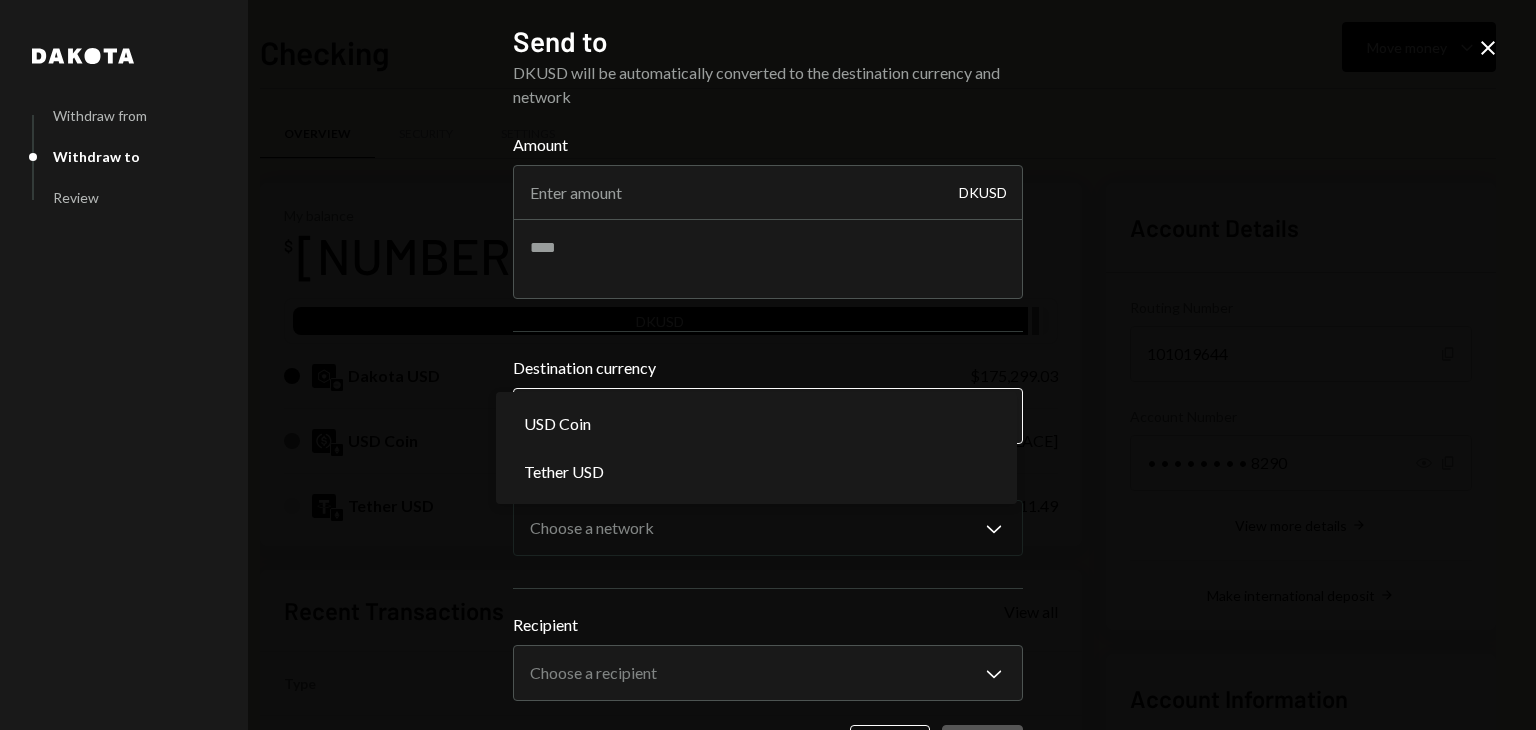 click on "T Theoriq Foundati... Caret Down Home Home Inbox Inbox Activities Transactions Accounts Accounts Caret Down Checking $[REPLACE] Savings $[REPLACE] Treasury $[REPLACE] Cards $[REPLACE] Dollar Rewards User Recipients Team Team Checking Move money Caret Down Overview Security Settings My balance $ [REPLACE] DKUSD Dakota USD $[REPLACE] USD Coin $[REPLACE] Tether USD $[REPLACE] Recent Transactions View all Type Initiated By Initiated At Status Withdrawal 10  USDC [PERSON] (new) [DATE] [TIME] Completed Withdrawal 30  USDC [PERSON] (new) [DATE] [TIME] Review Right Arrow Withdrawal 50  USDC [PERSON] (new) [DATE] [TIME] Review Right Arrow Withdrawal 90  USDC [PERSON] (new) [DATE] [TIME] Review Right Arrow Withdrawal 190  USDC [PERSON] (new) [DATE] [TIME] Review Right Arrow Account Details Routing Number [ACCOUNT_NUMBER] Copy Account Number • • • • • • • •  [ACCOUNT_NUMBER] Show Copy View more details Right Arrow Make international deposit Right Arrow Account Information Money in (last 30 days) [NUMBER]" at bounding box center (768, 365) 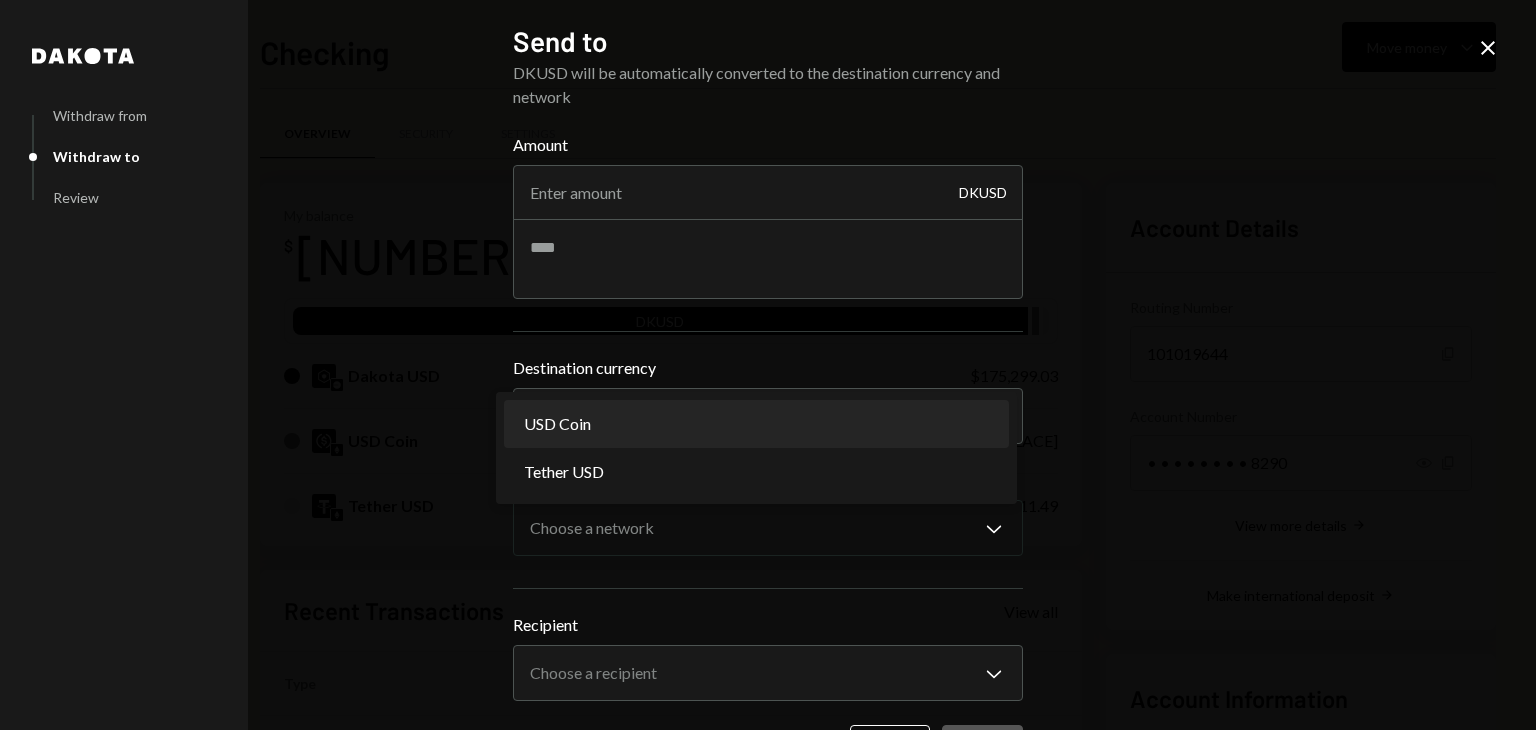 select on "****" 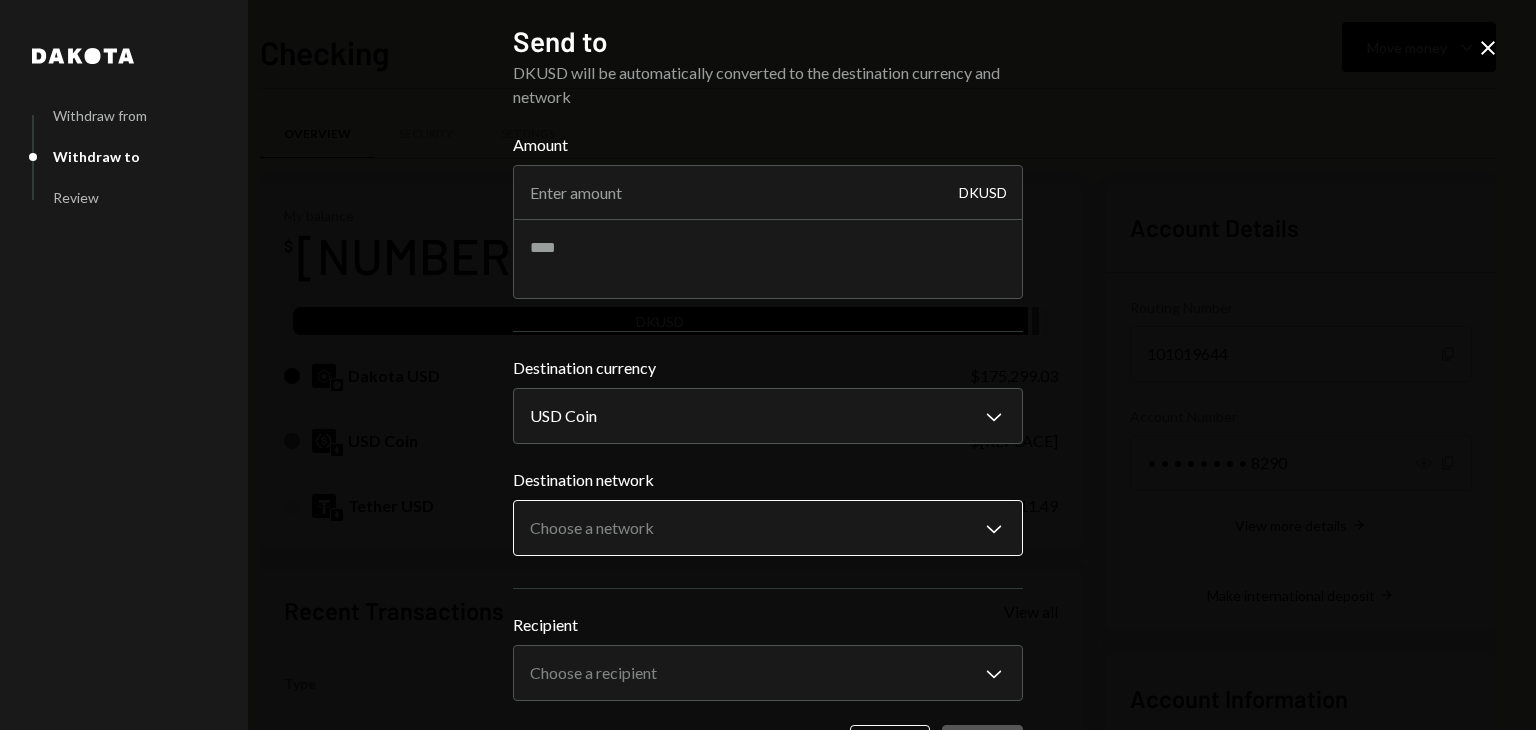 click on "T Theoriq Foundati... Caret Down Home Home Inbox Inbox Activities Transactions Accounts Accounts Caret Down Checking $[REPLACE] Savings $[REPLACE] Treasury $[REPLACE] Cards $[REPLACE] Dollar Rewards User Recipients Team Team Checking Move money Caret Down Overview Security Settings My balance $ [REPLACE] DKUSD Dakota USD $[REPLACE] USD Coin $[REPLACE] Tether USD $[REPLACE] Recent Transactions View all Type Initiated By Initiated At Status Withdrawal 10  USDC [PERSON] (new) [DATE] [TIME] Completed Withdrawal 30  USDC [PERSON] (new) [DATE] [TIME] Review Right Arrow Withdrawal 50  USDC [PERSON] (new) [DATE] [TIME] Review Right Arrow Withdrawal 90  USDC [PERSON] (new) [DATE] [TIME] Review Right Arrow Withdrawal 190  USDC [PERSON] (new) [DATE] [TIME] Review Right Arrow Account Details Routing Number [ACCOUNT_NUMBER] Copy Account Number • • • • • • • •  [ACCOUNT_NUMBER] Show Copy View more details Right Arrow Make international deposit Right Arrow Account Information Money in (last 30 days) [NUMBER]" at bounding box center [768, 365] 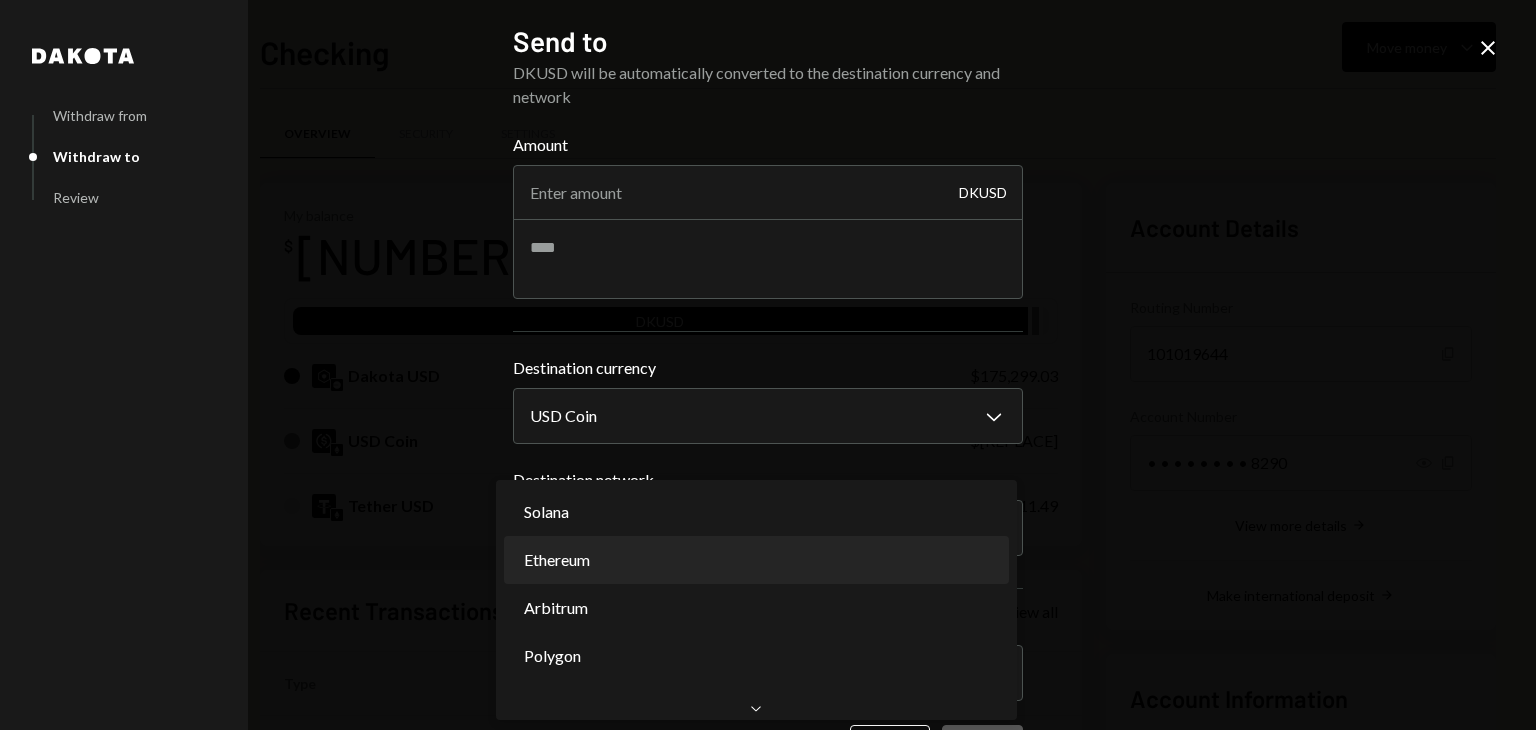 select on "**********" 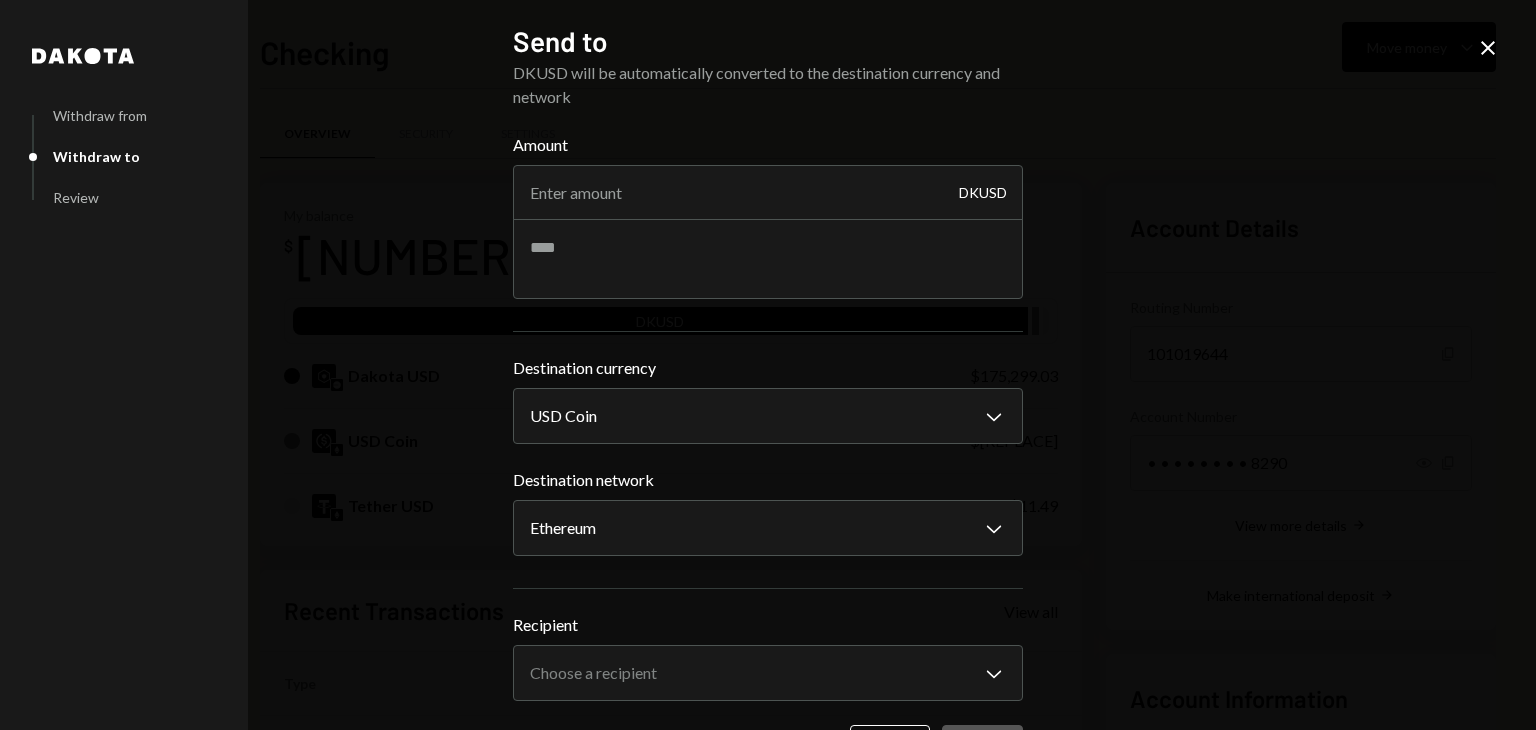 scroll, scrollTop: 73, scrollLeft: 0, axis: vertical 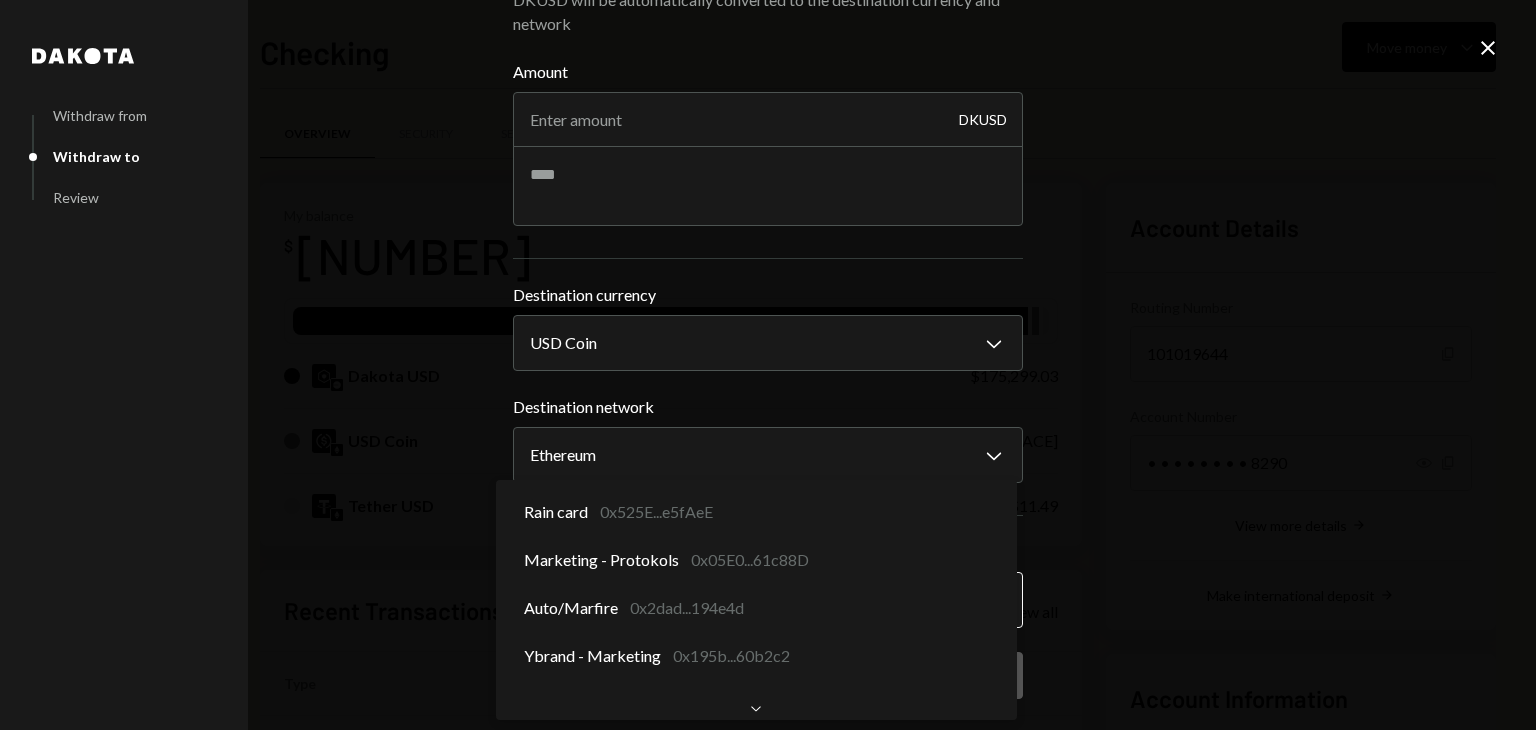 click on "T Theoriq Foundati... Caret Down Home Home Inbox Inbox Activities Transactions Accounts Accounts Caret Down Checking $[REPLACE] Savings $[REPLACE] Treasury $[REPLACE] Cards $[REPLACE] Dollar Rewards User Recipients Team Team Checking Move money Caret Down Overview Security Settings My balance $ [REPLACE] DKUSD Dakota USD $[REPLACE] USD Coin $[REPLACE] Tether USD $[REPLACE] Recent Transactions View all Type Initiated By Initiated At Status Withdrawal 10  USDC [PERSON] (new) [DATE] [TIME] Completed Withdrawal 30  USDC [PERSON] (new) [DATE] [TIME] Review Right Arrow Withdrawal 50  USDC [PERSON] (new) [DATE] [TIME] Review Right Arrow Withdrawal 90  USDC [PERSON] (new) [DATE] [TIME] Review Right Arrow Withdrawal 190  USDC [PERSON] (new) [DATE] [TIME] Review Right Arrow Account Details Routing Number [ACCOUNT_NUMBER] Copy Account Number • • • • • • • •  [ACCOUNT_NUMBER] Show Copy View more details Right Arrow Make international deposit Right Arrow Account Information Money in (last 30 days) [NUMBER]" at bounding box center [768, 365] 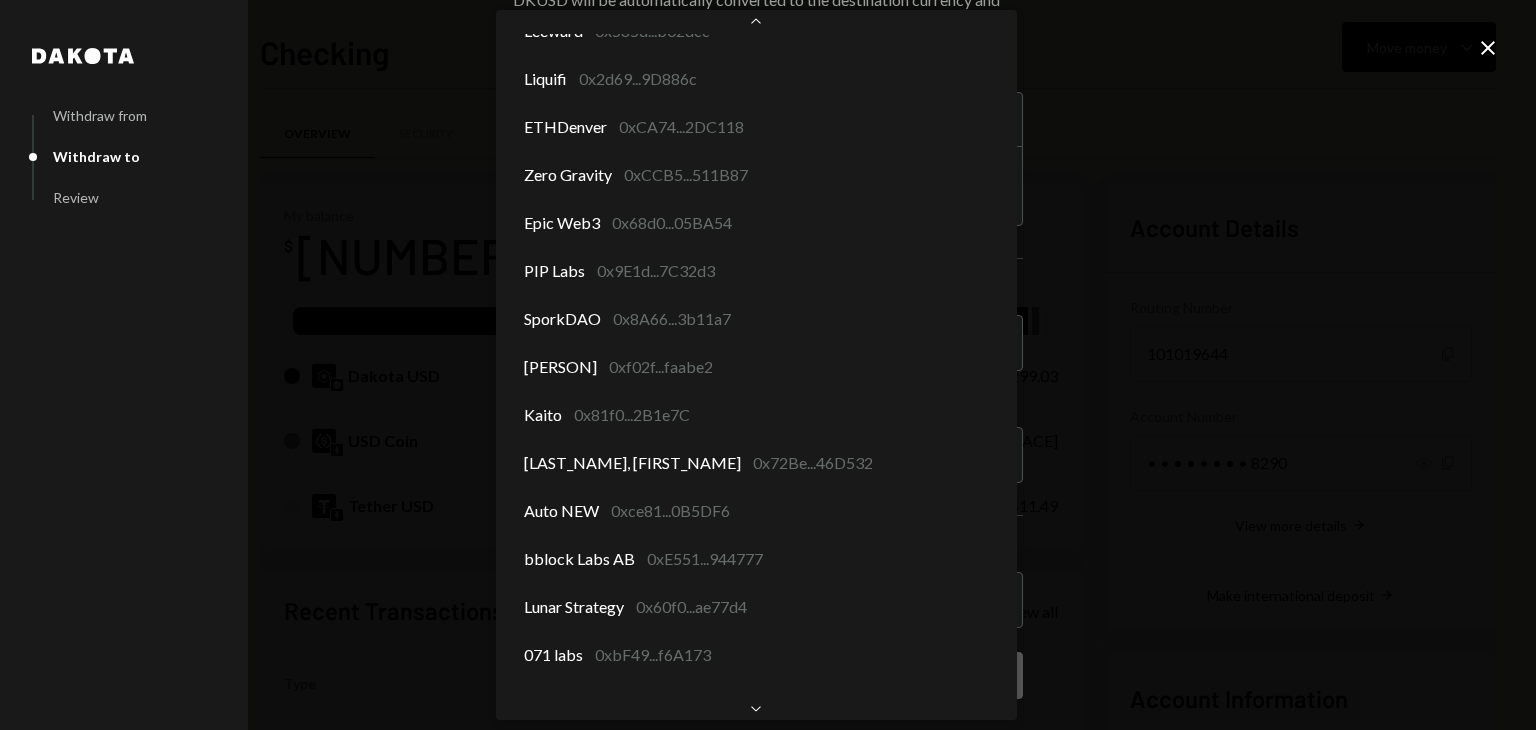 scroll, scrollTop: 721, scrollLeft: 0, axis: vertical 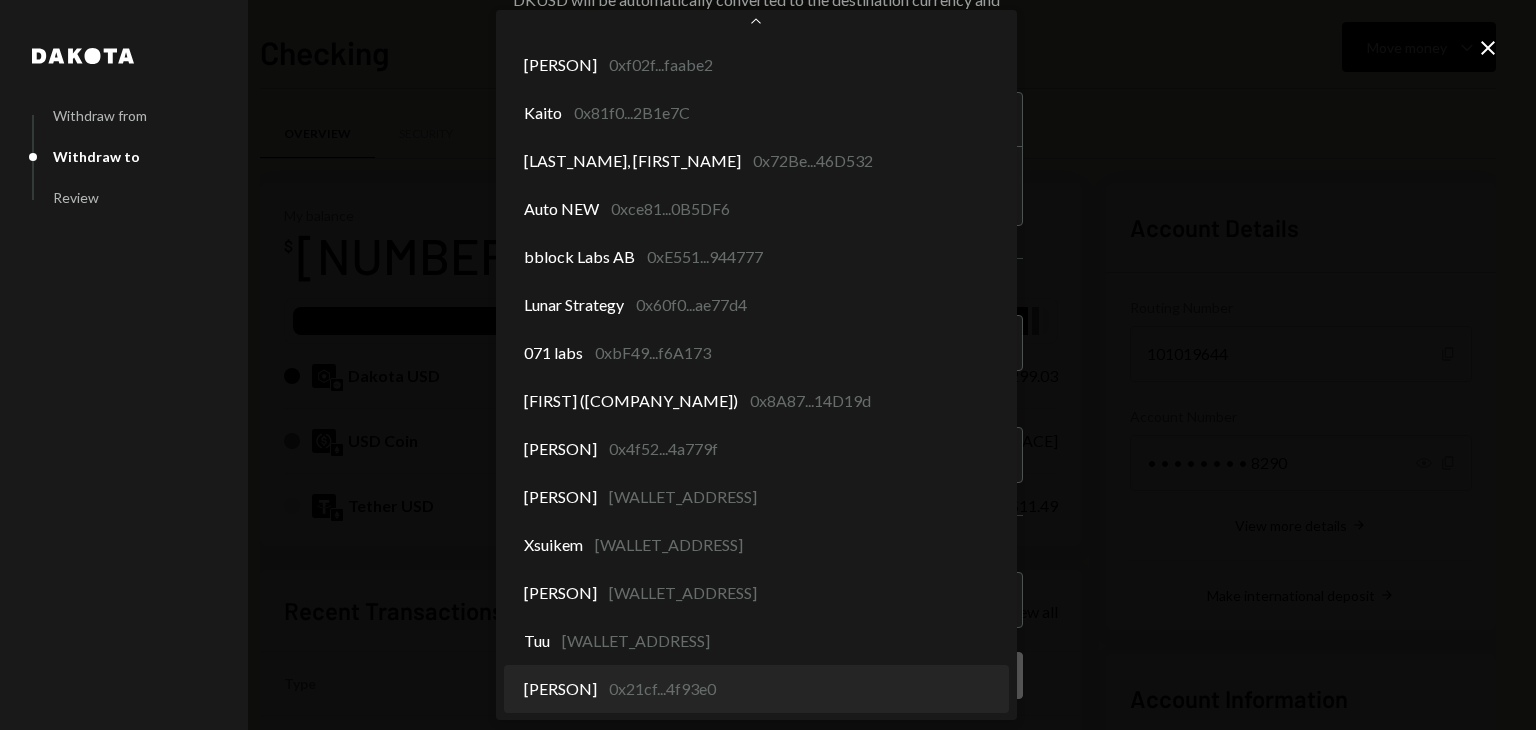 select on "**********" 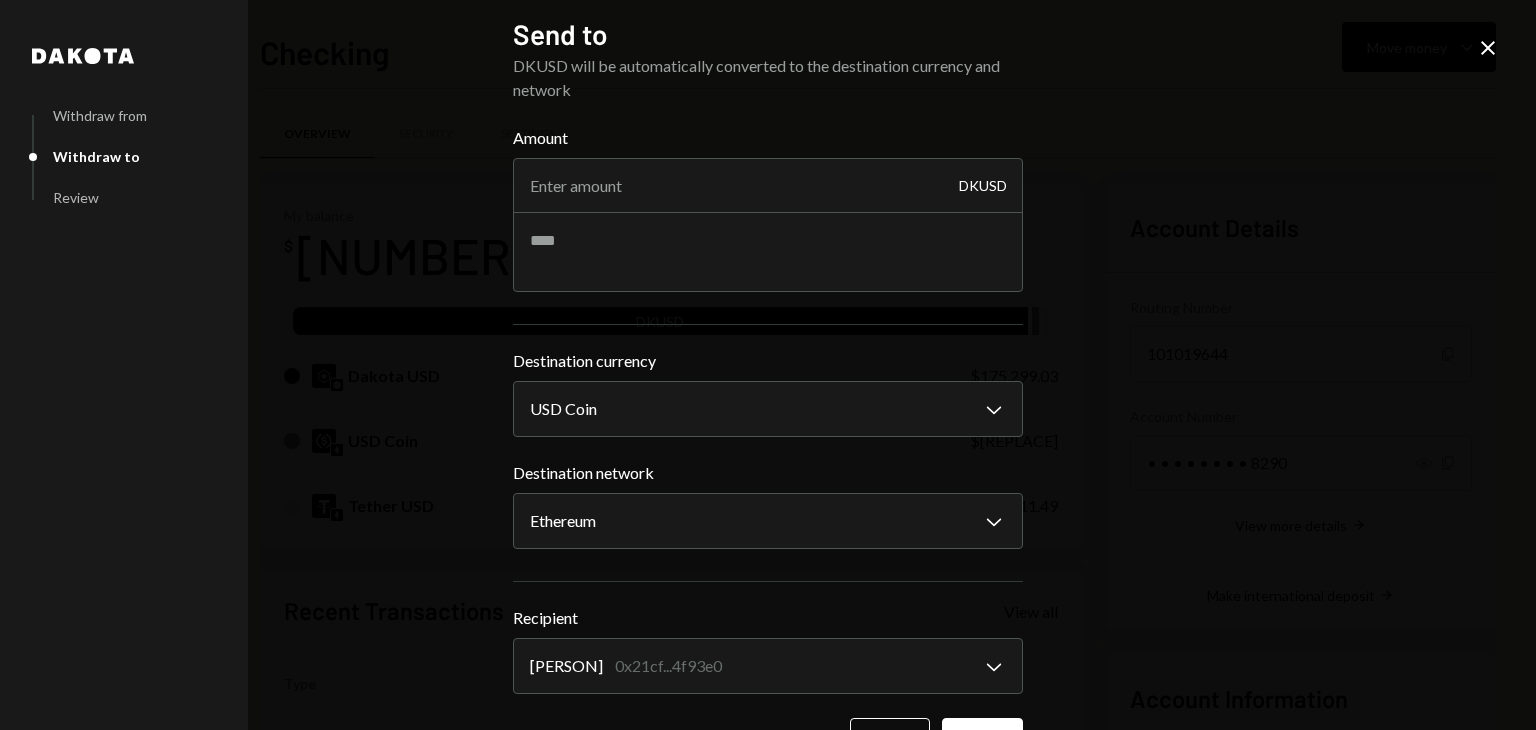 scroll, scrollTop: 73, scrollLeft: 0, axis: vertical 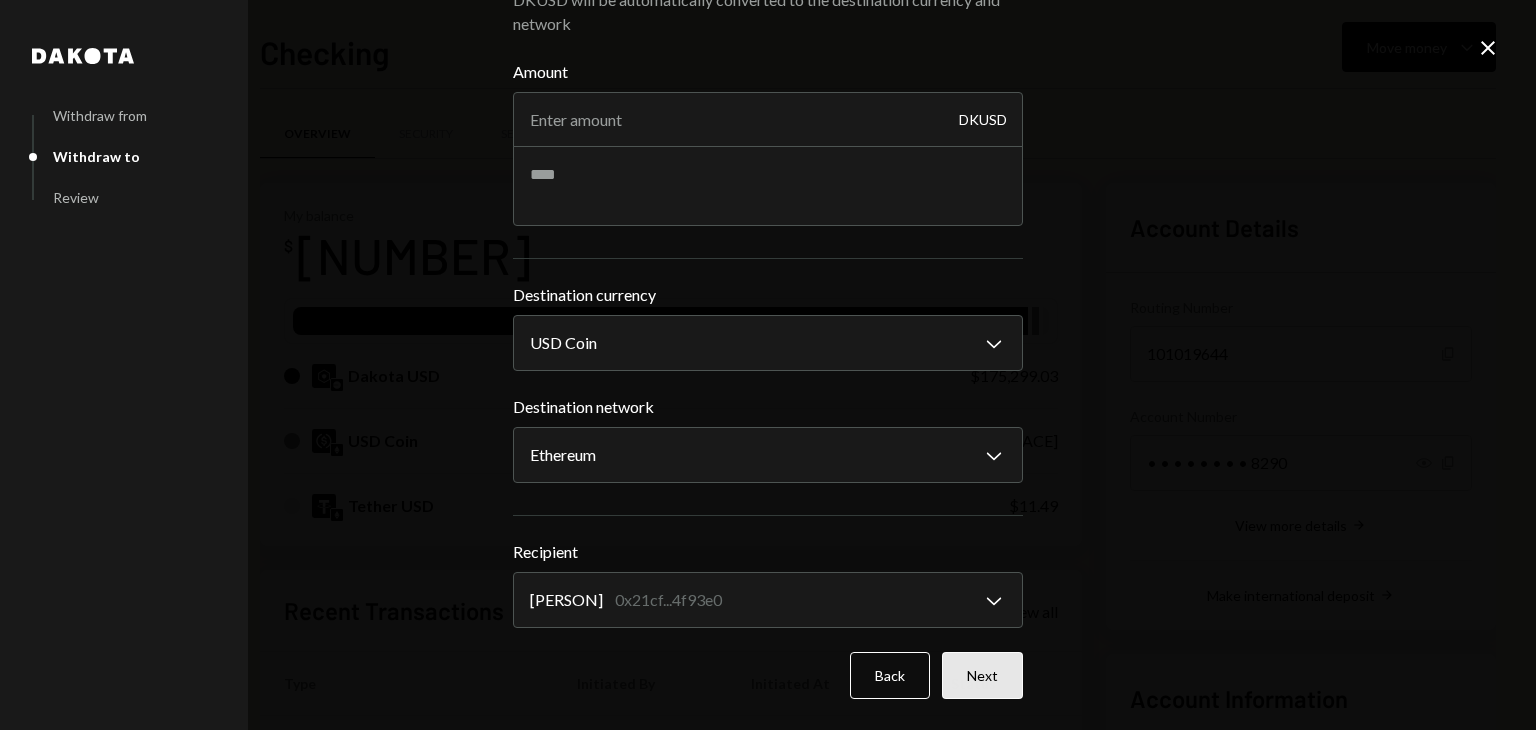 click on "Next" at bounding box center (982, 675) 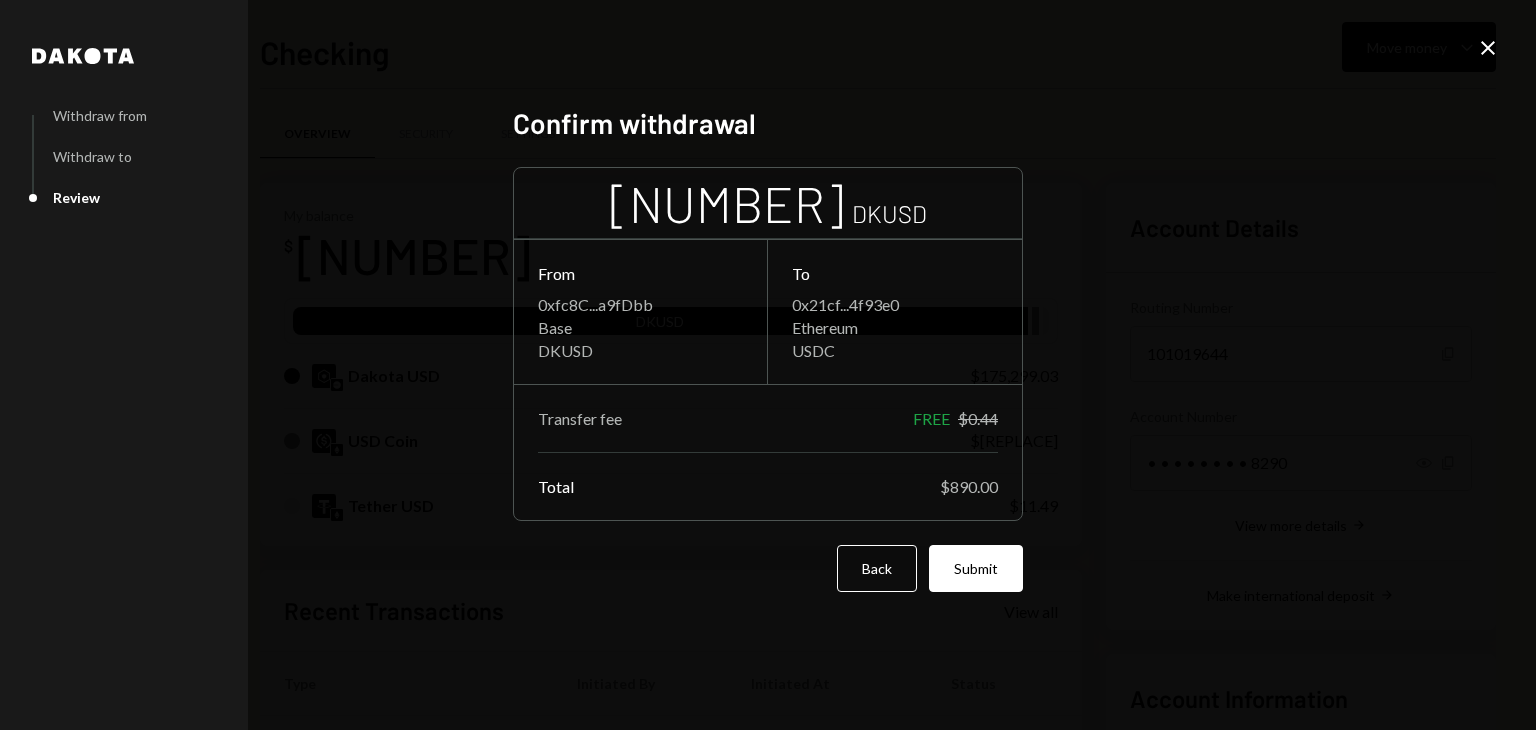 scroll, scrollTop: 0, scrollLeft: 0, axis: both 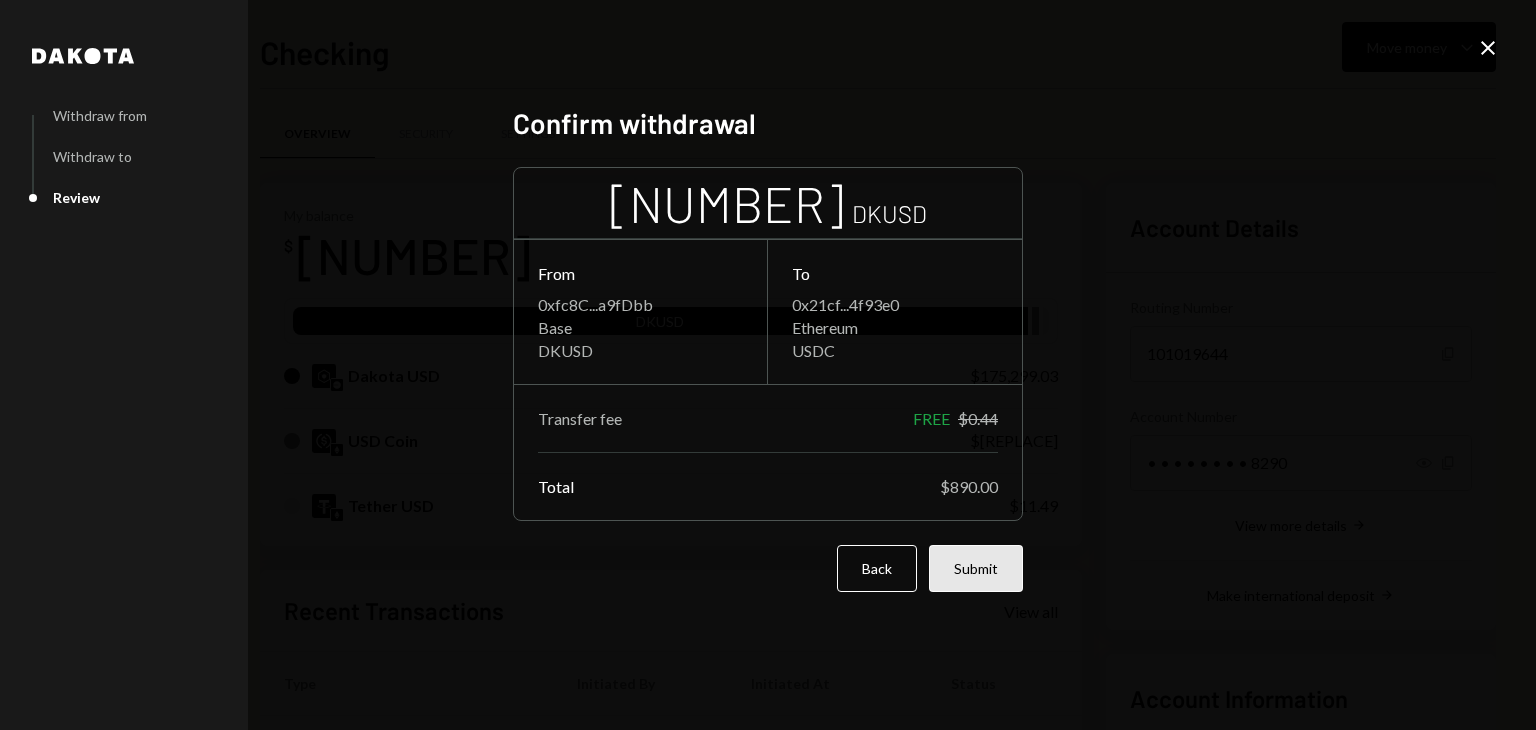 click on "Submit" at bounding box center [976, 568] 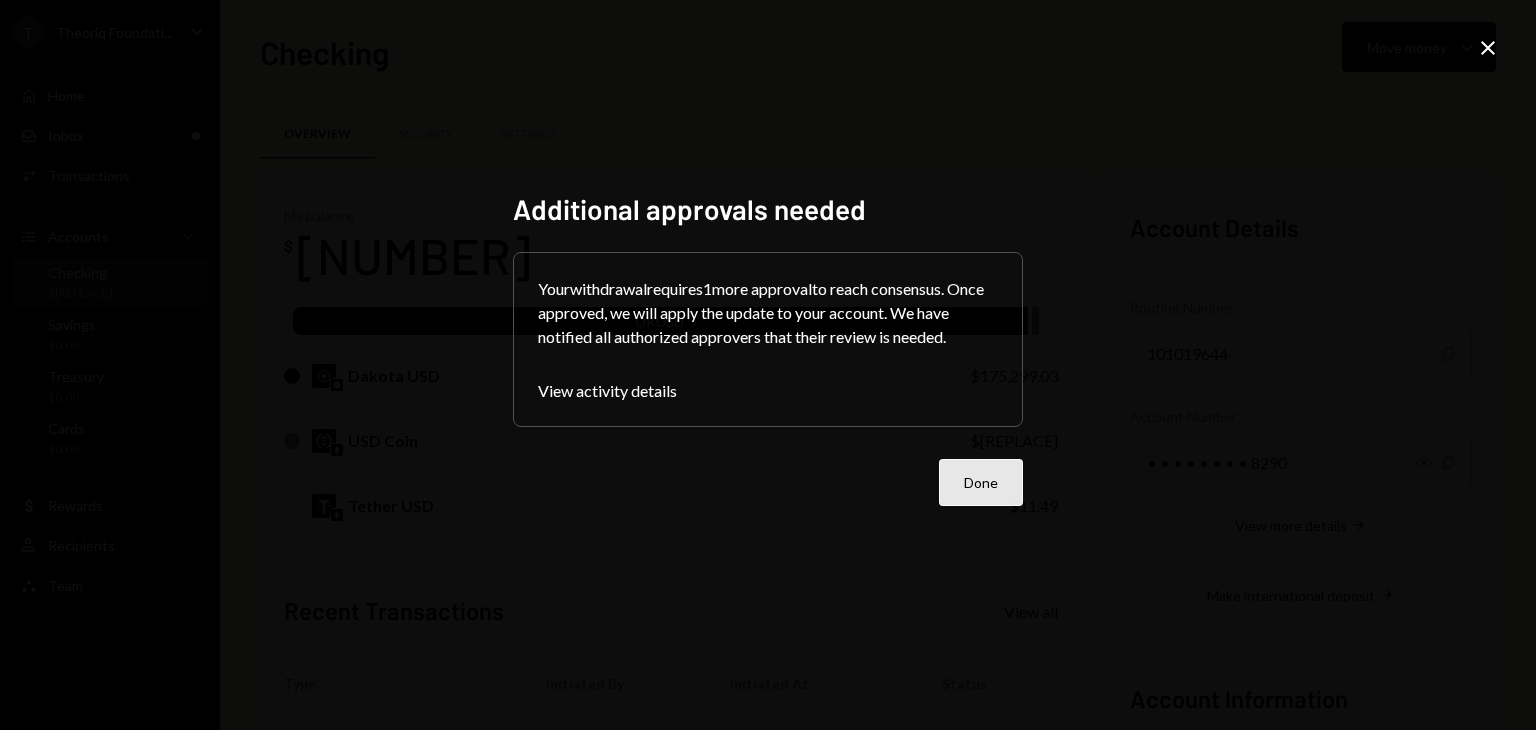 click on "Done" at bounding box center (981, 482) 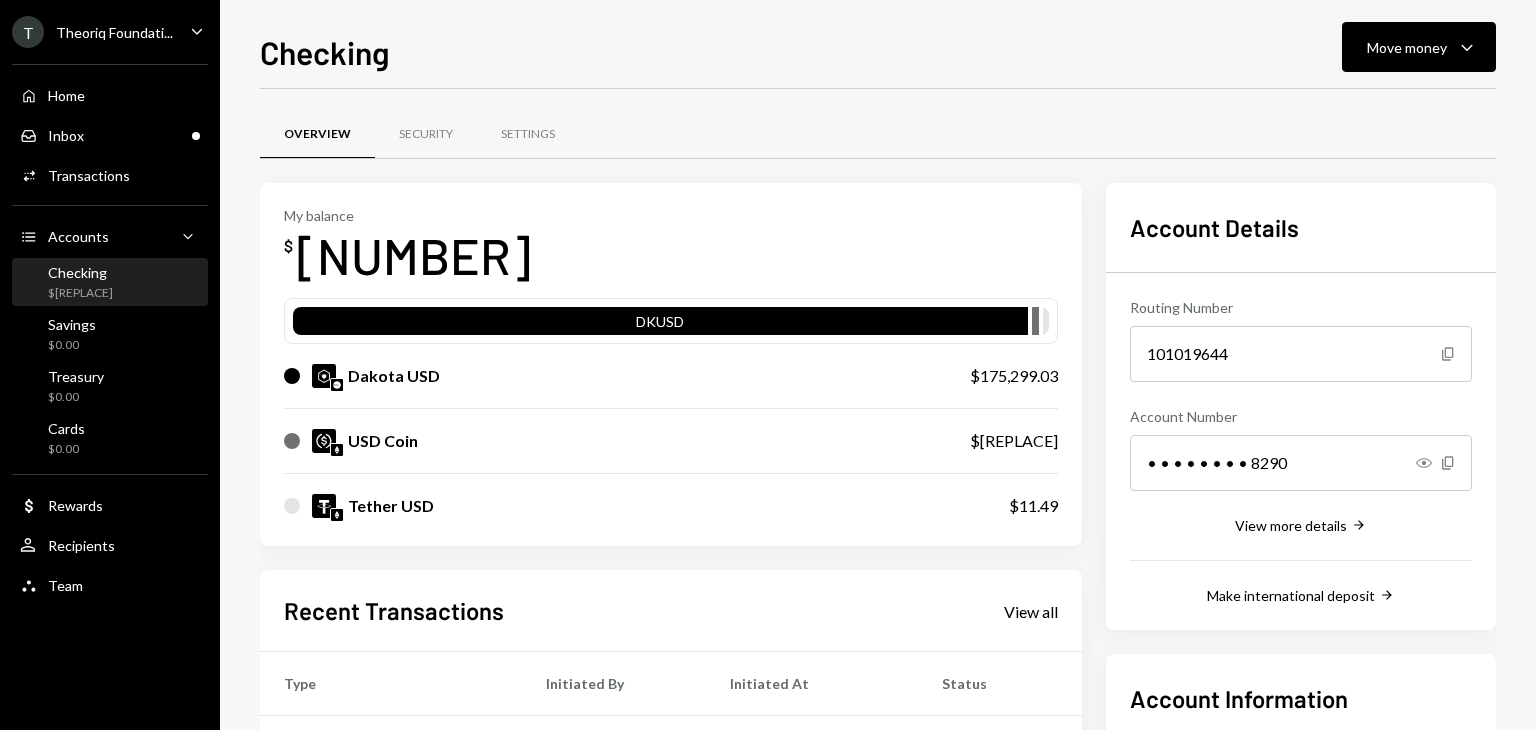 click on "My balance $ [REPLACE] DKUSD Dakota USD $[REPLACE] USD Coin $[REPLACE] Tether USD $[REPLACE]" at bounding box center (671, 365) 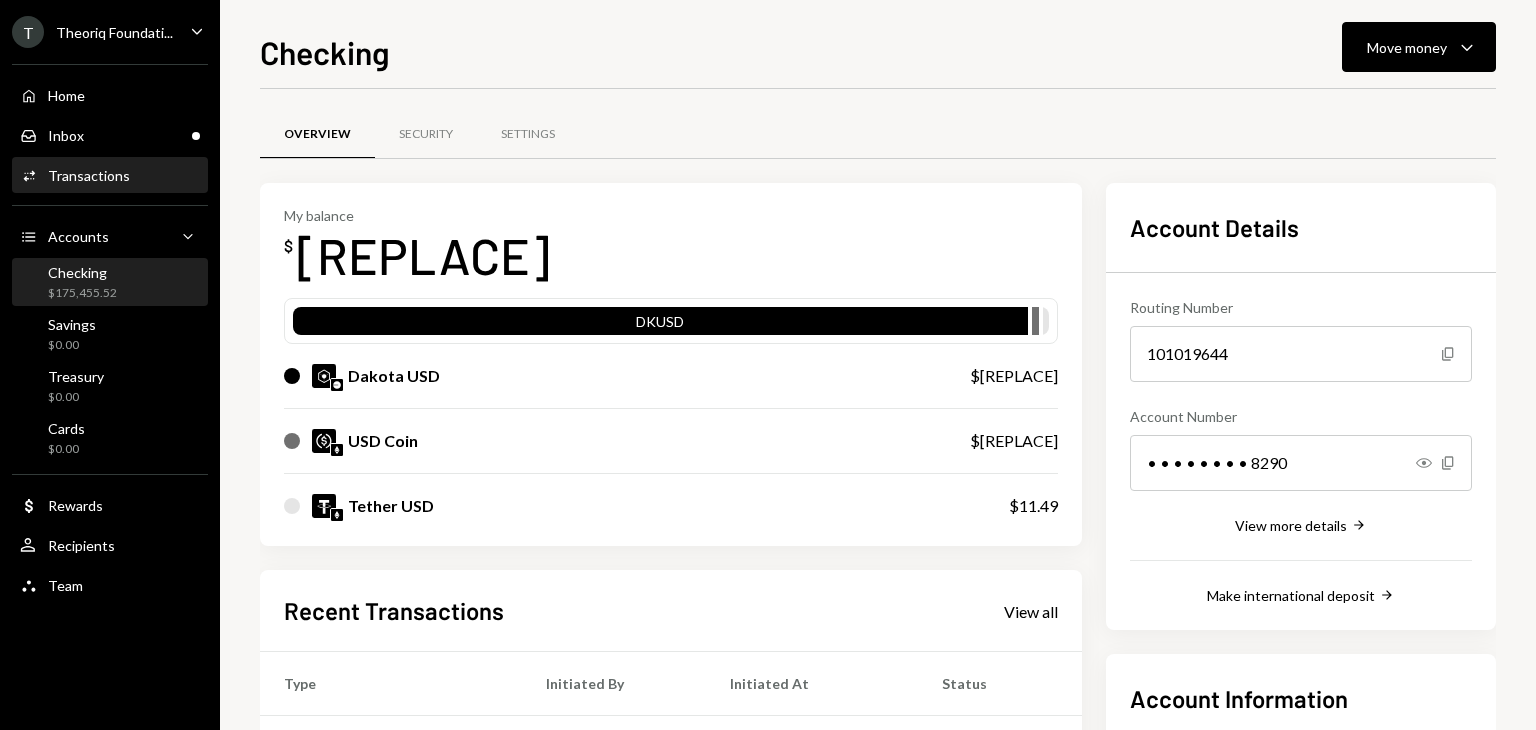 click on "Activities Transactions" at bounding box center [75, 176] 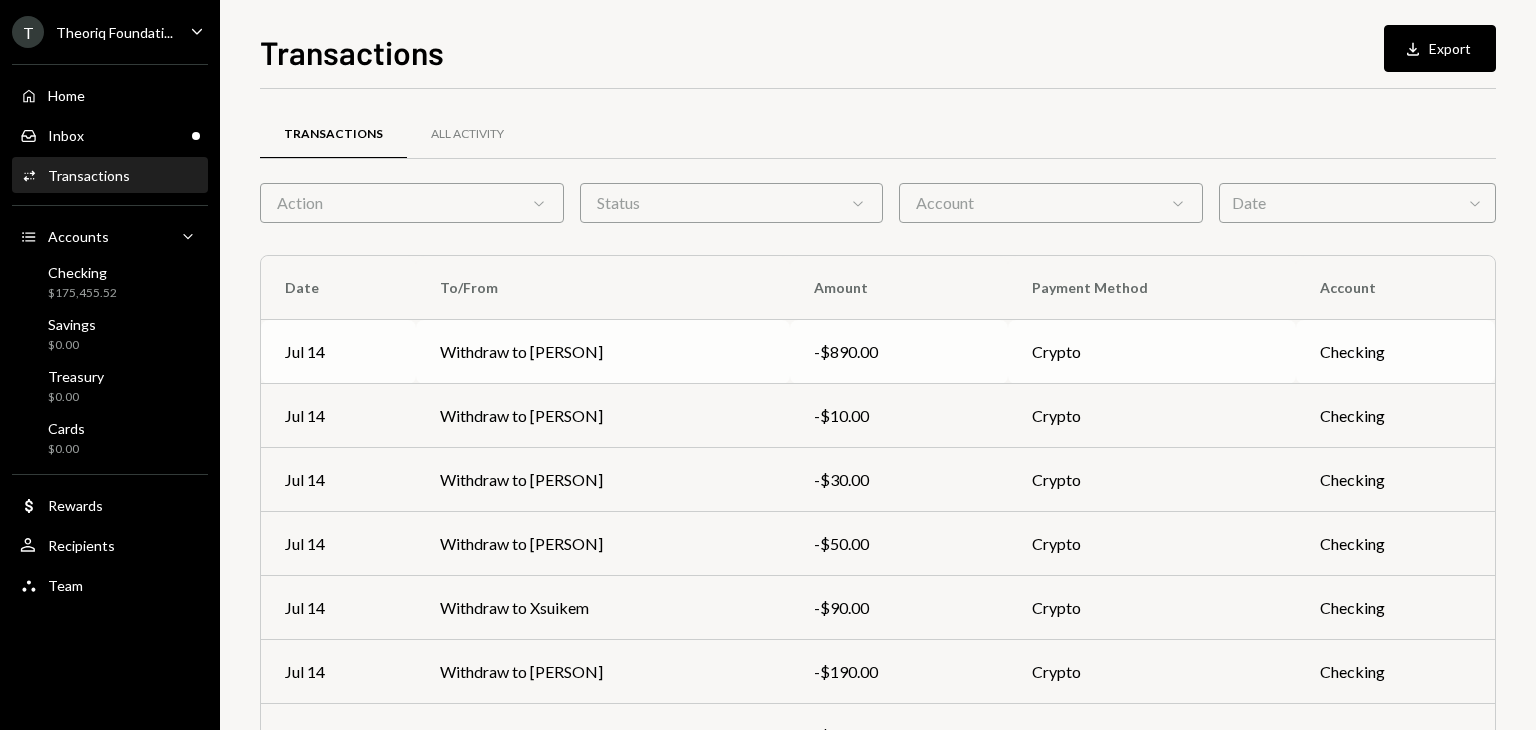 click on "Withdraw to [PERSON]" at bounding box center [603, 352] 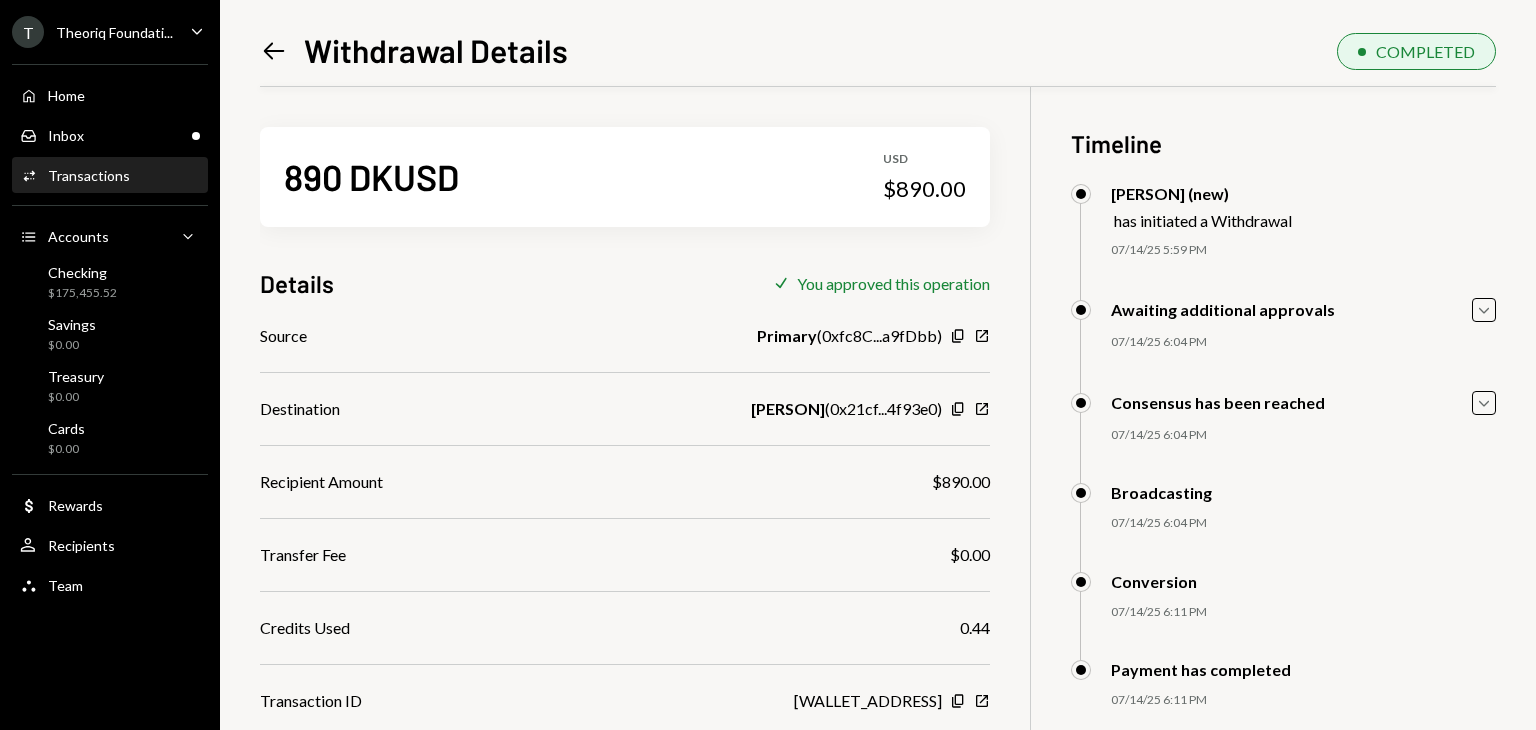 scroll, scrollTop: 86, scrollLeft: 0, axis: vertical 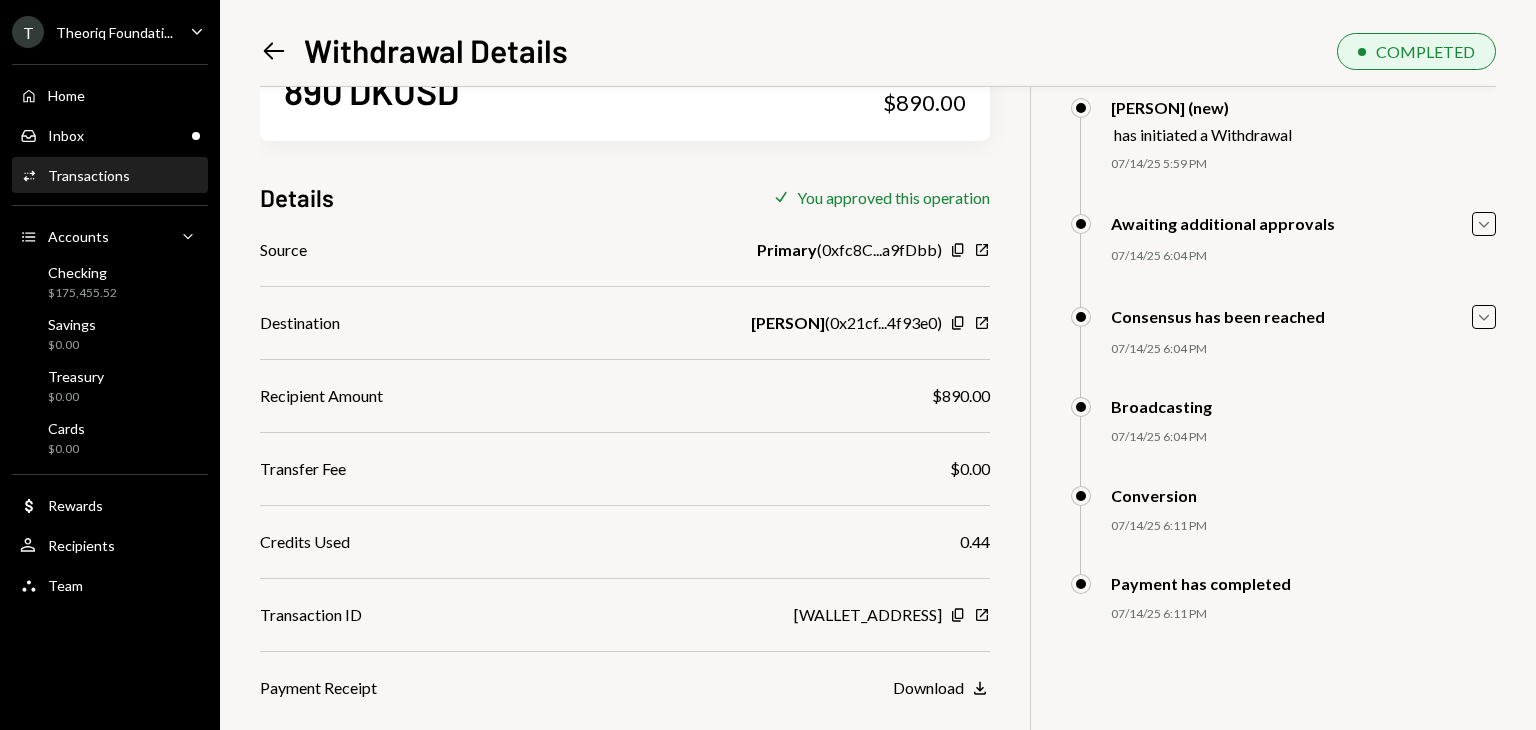 click on "Left Arrow" 